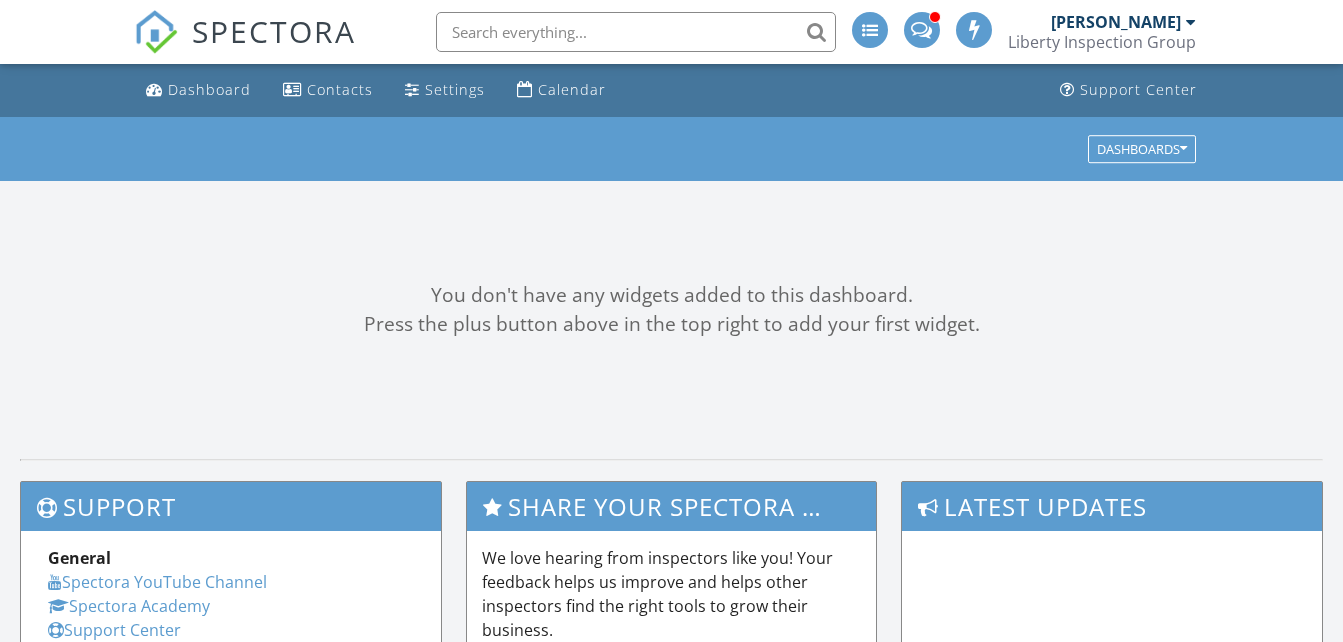 scroll, scrollTop: 0, scrollLeft: 0, axis: both 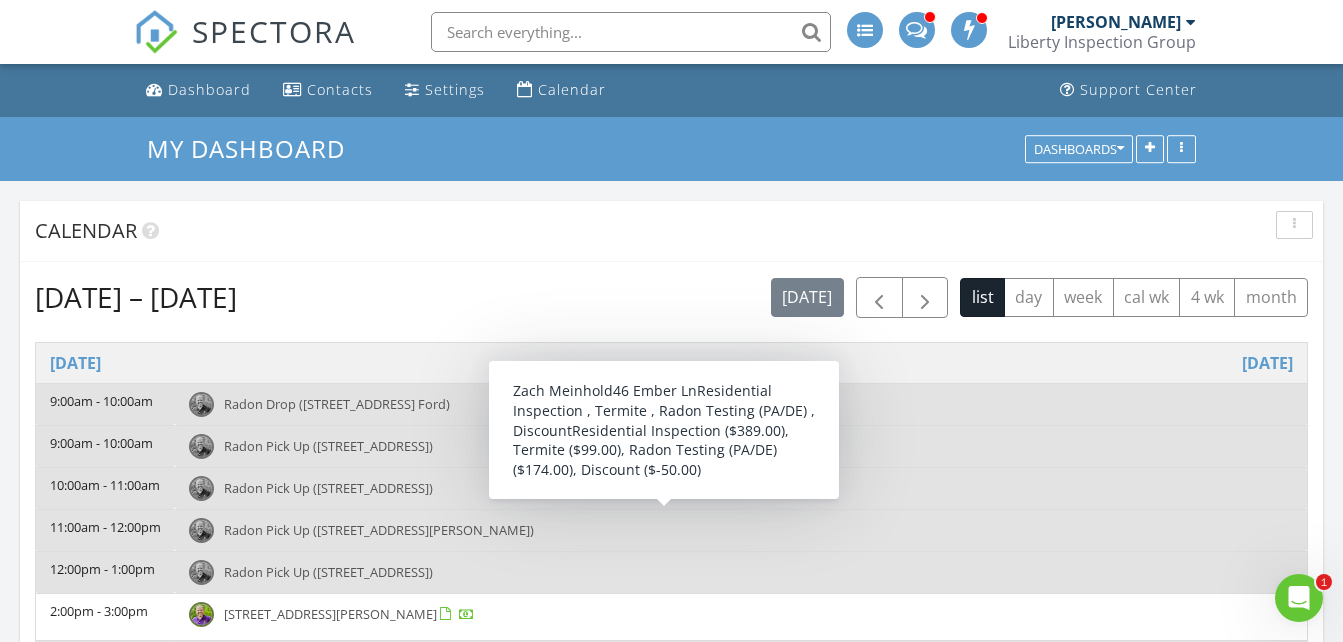 click on "Radon Pick Up (46 Ember Ln, Horsham)" at bounding box center [379, 530] 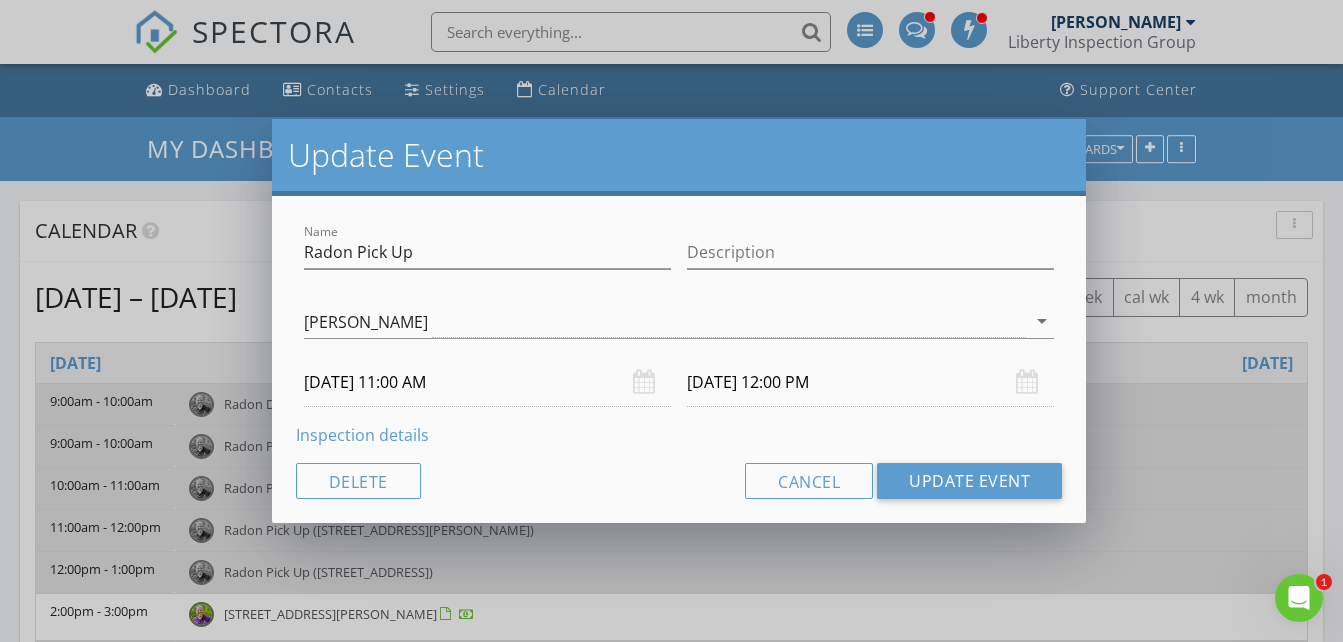 click on "Inspection details" at bounding box center (362, 435) 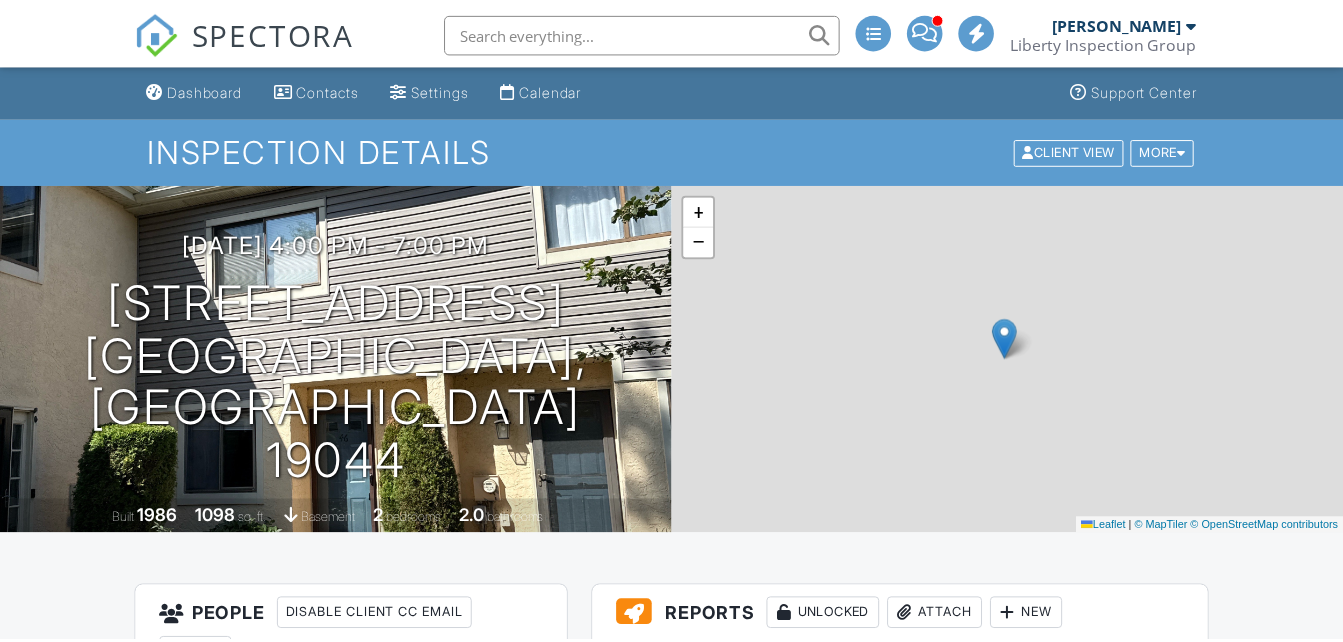 scroll, scrollTop: 0, scrollLeft: 0, axis: both 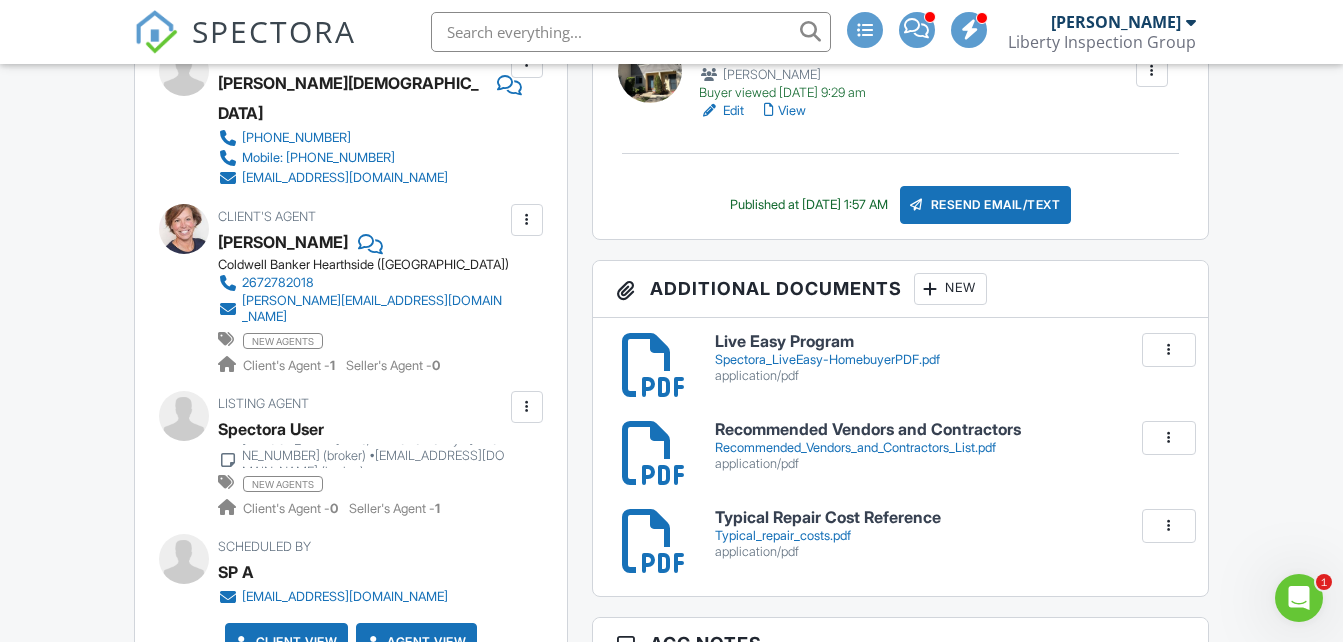 click on "New" at bounding box center (950, 289) 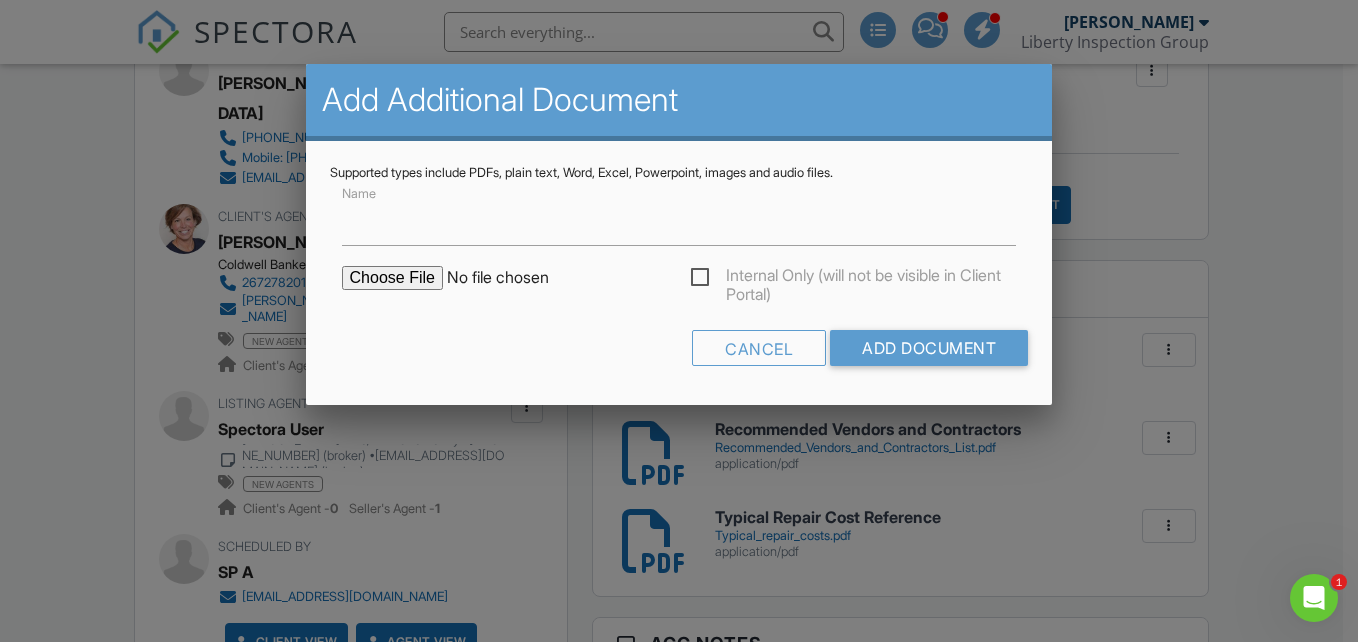 click at bounding box center (512, 278) 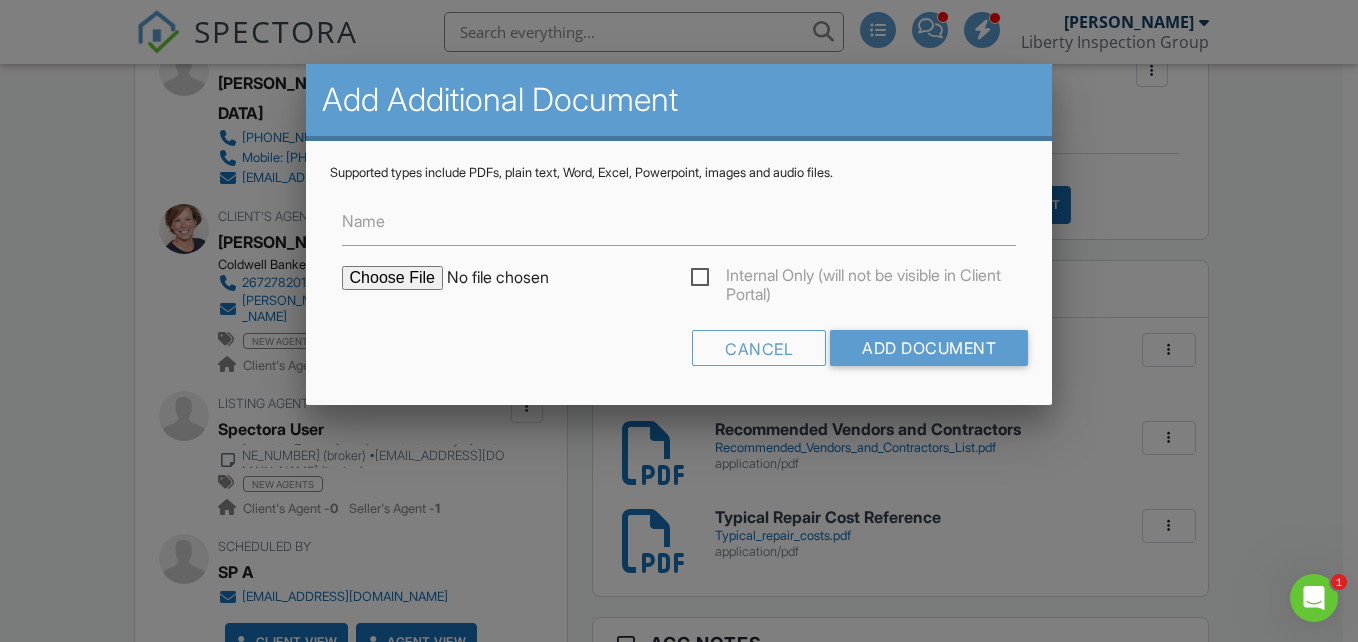 type on "C:\fakepath\46 Ember Lane- Radon.pdf" 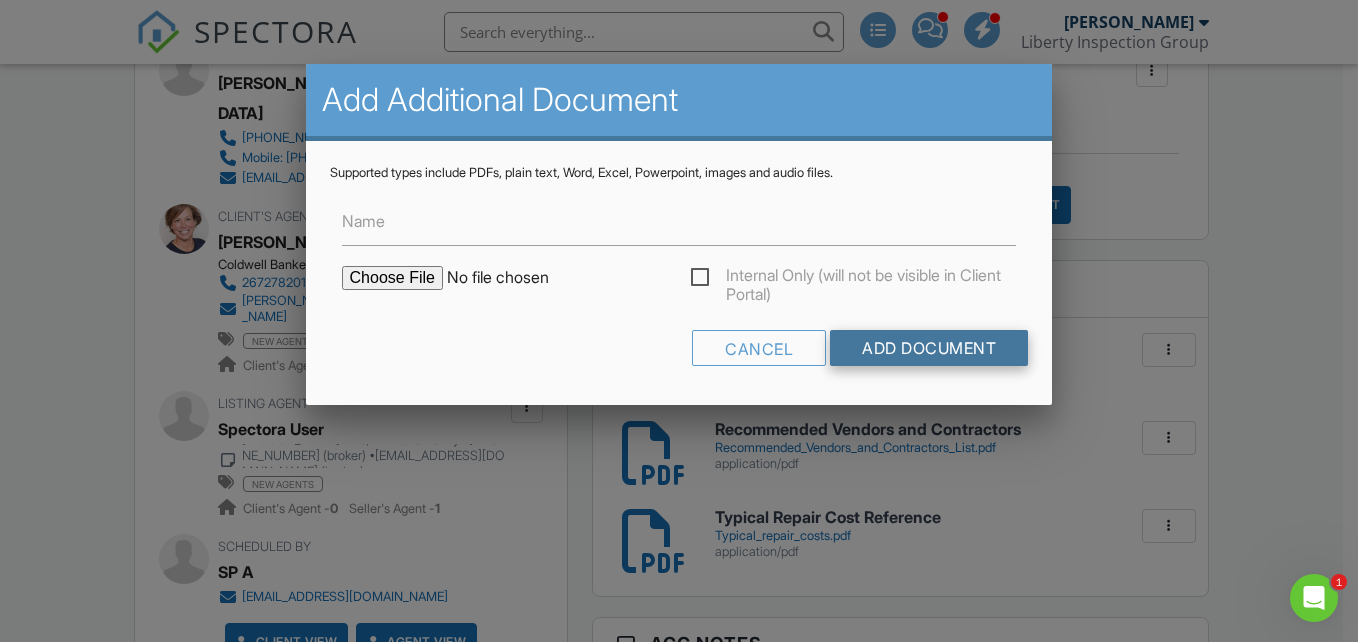 click on "Add Document" at bounding box center (929, 348) 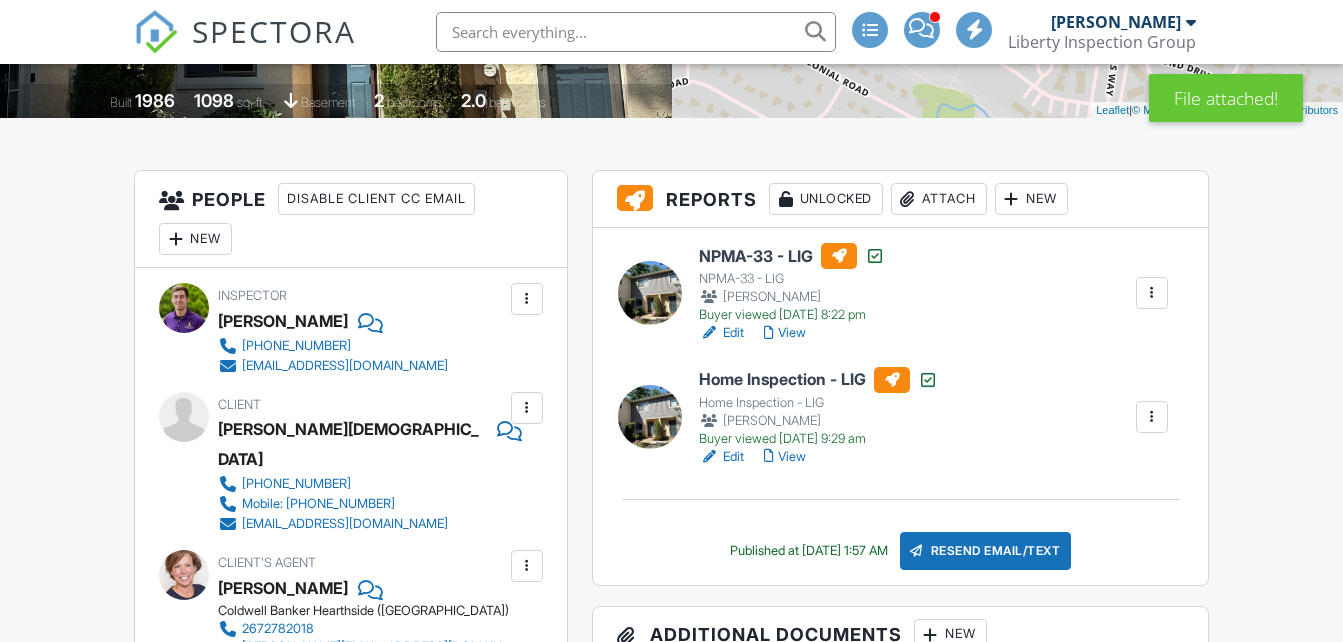 scroll, scrollTop: 442, scrollLeft: 0, axis: vertical 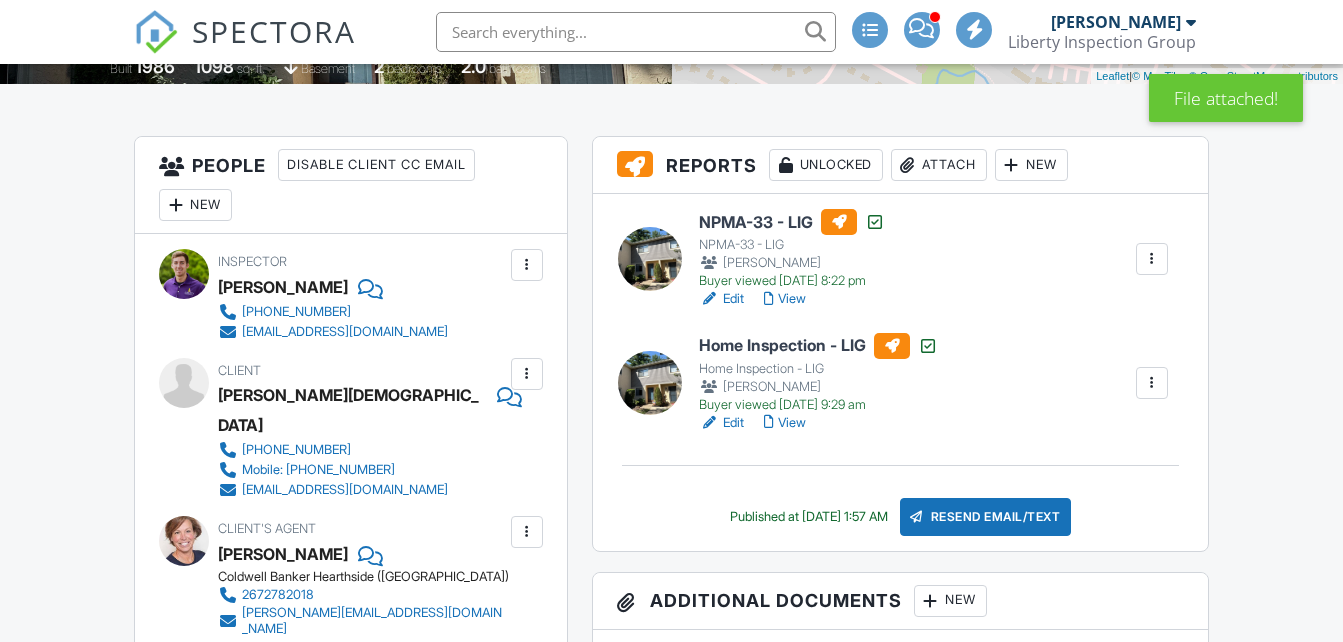 click on "Home Inspection - LIG
Home Inspection - LIG
Zach Meinhold
Buyer viewed 07/11/2025  9:29 am
Edit
View
Assign Inspectors
Copy
Reinspection Report
Send to Repair Pricer
View Log
RRB Log
Delete" at bounding box center (933, 383) 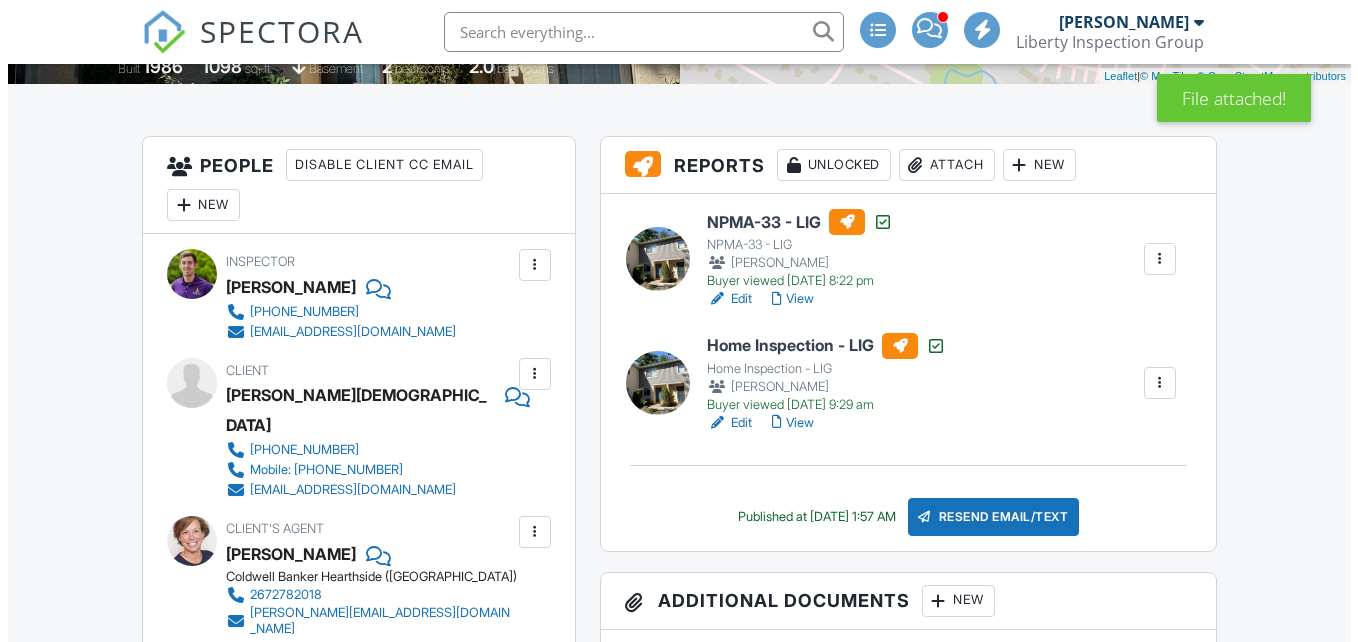 scroll, scrollTop: 535, scrollLeft: 0, axis: vertical 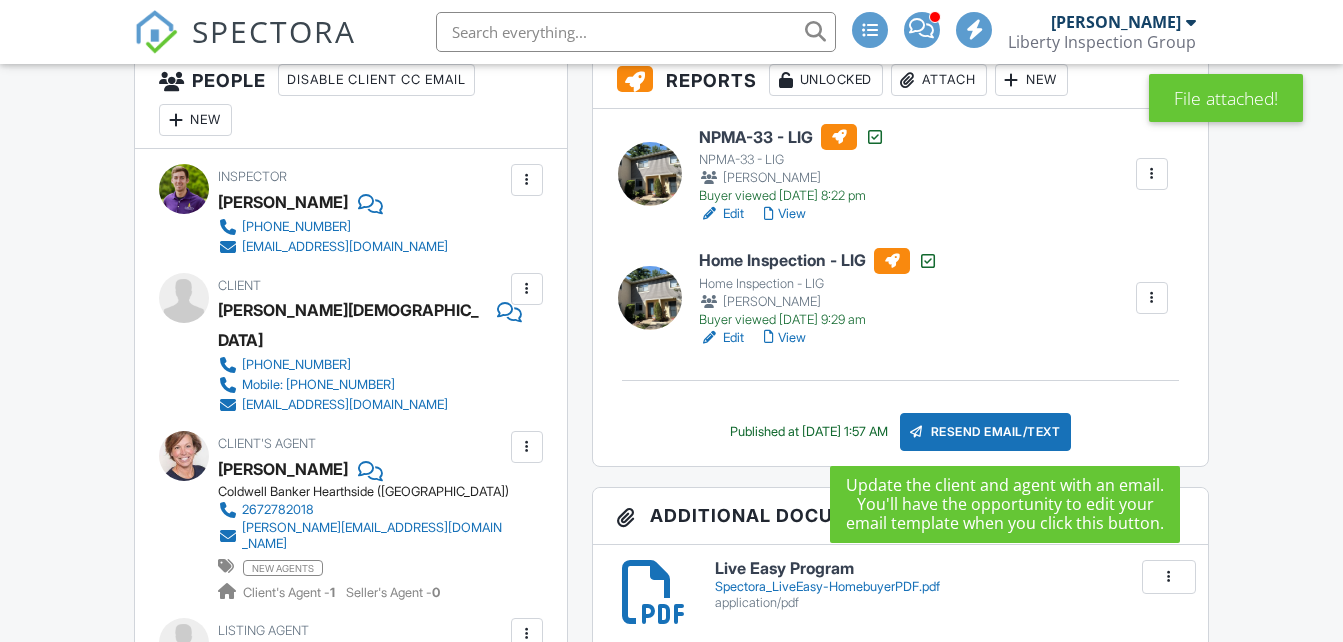 click on "Resend Email/Text" at bounding box center (986, 432) 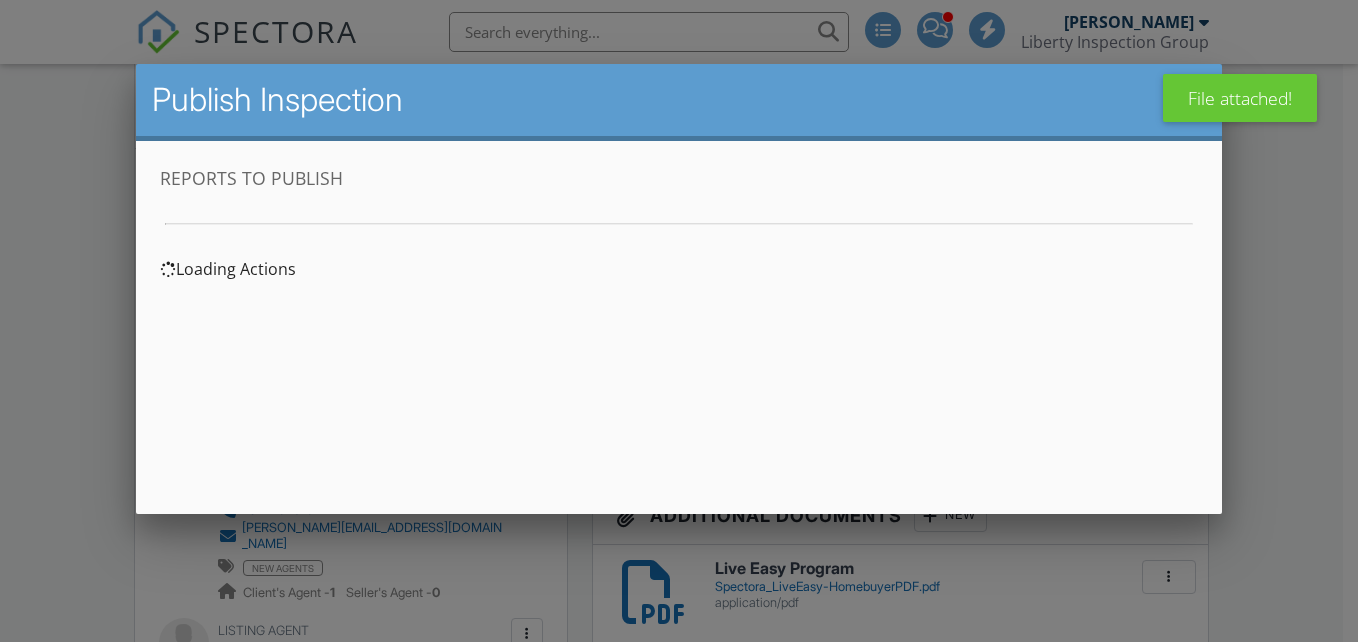 scroll, scrollTop: 0, scrollLeft: 0, axis: both 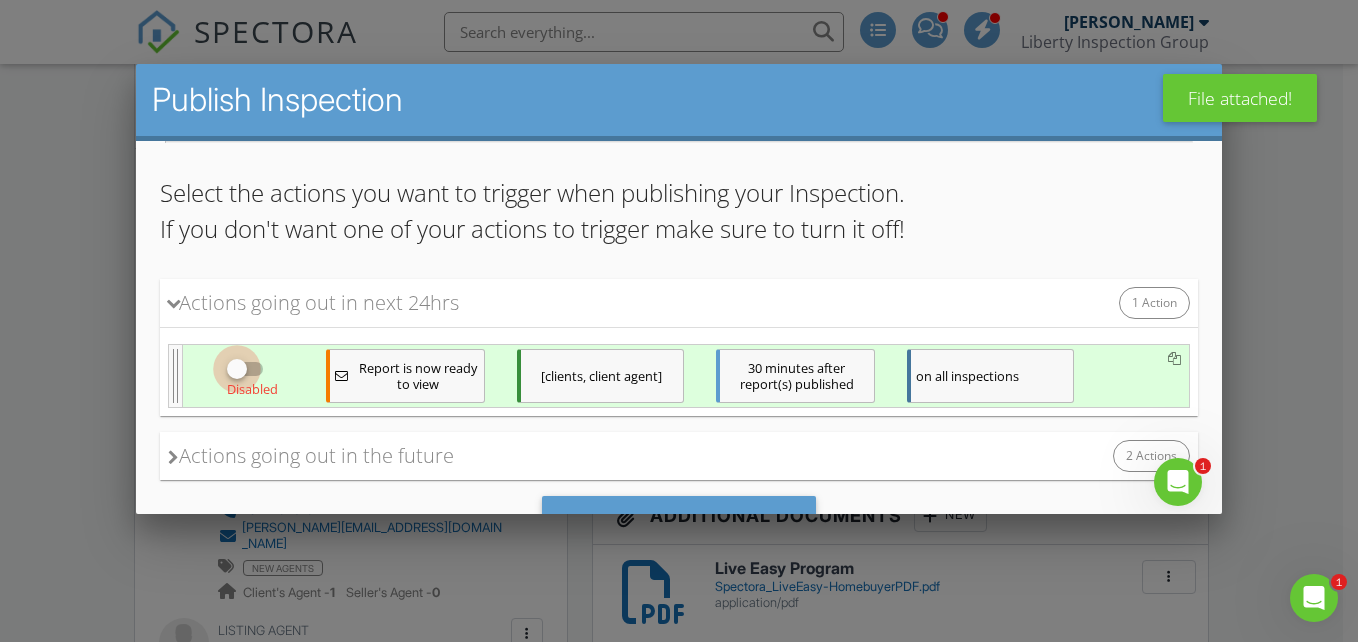 click at bounding box center (236, 369) 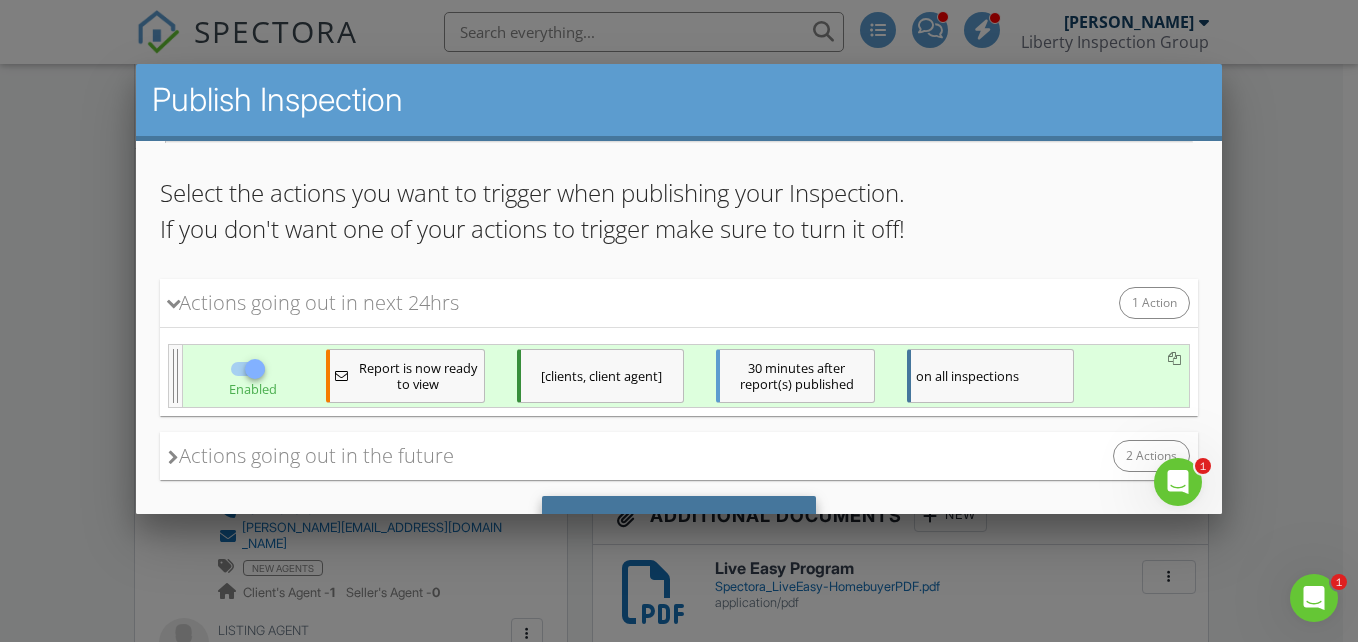 click on "Save & Publish" at bounding box center (678, 523) 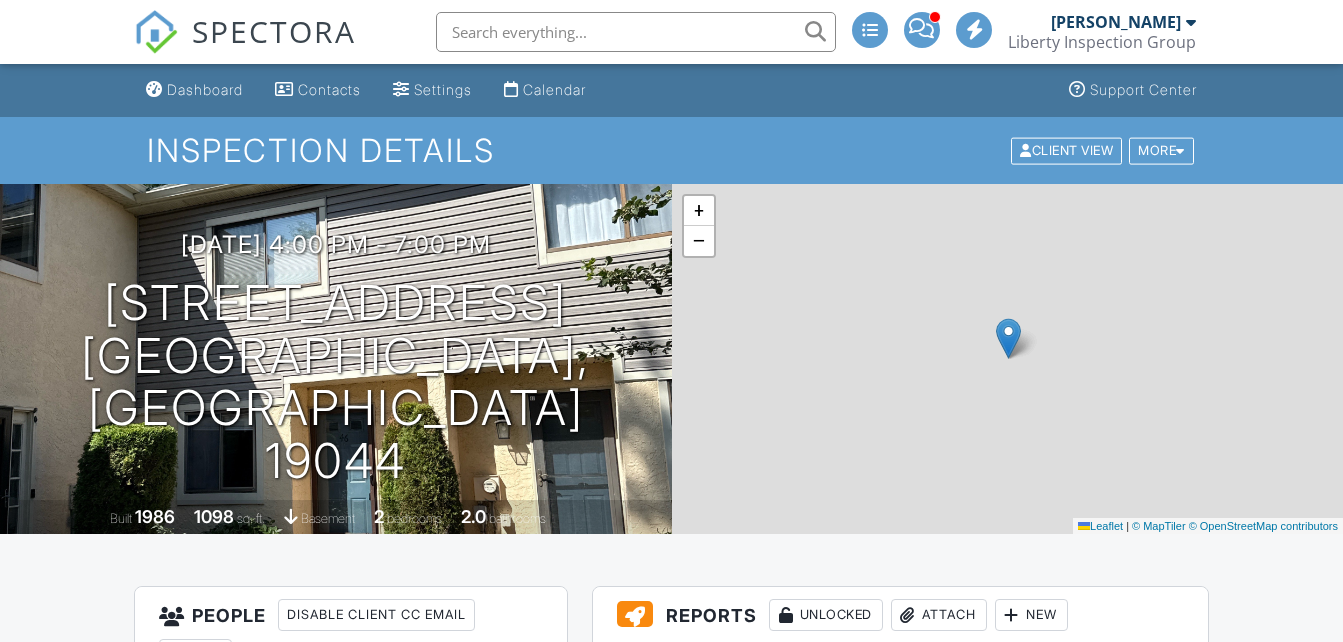scroll, scrollTop: 0, scrollLeft: 0, axis: both 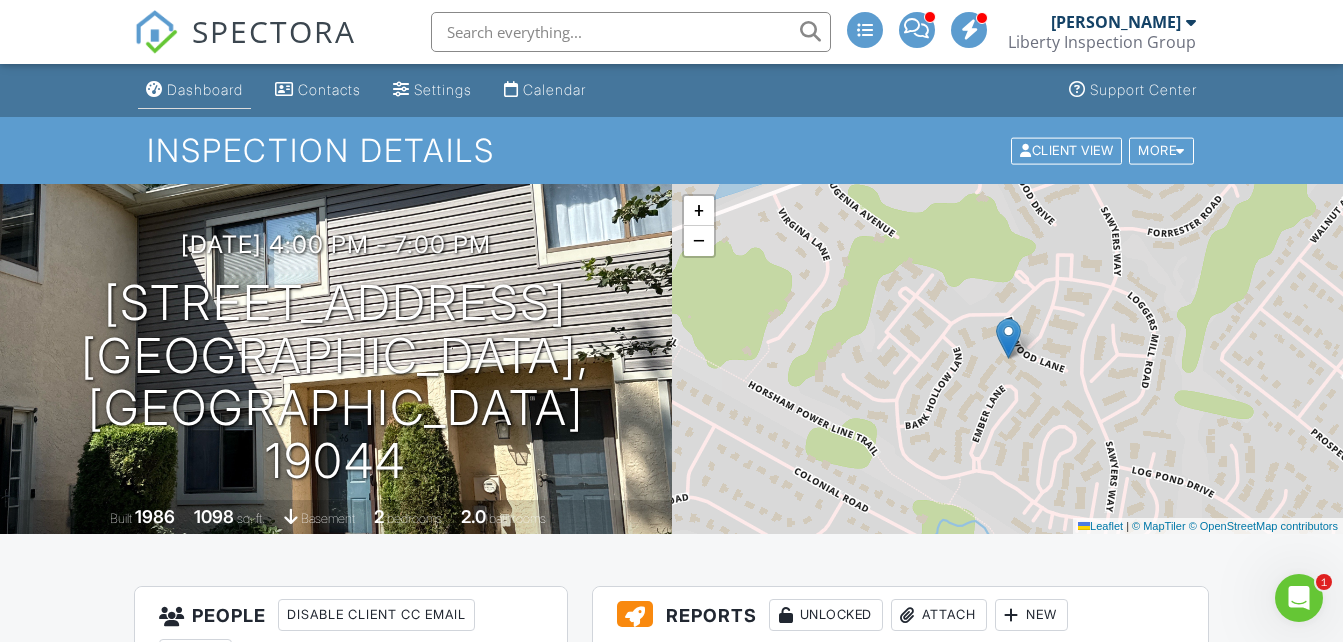 click on "Dashboard" at bounding box center (205, 89) 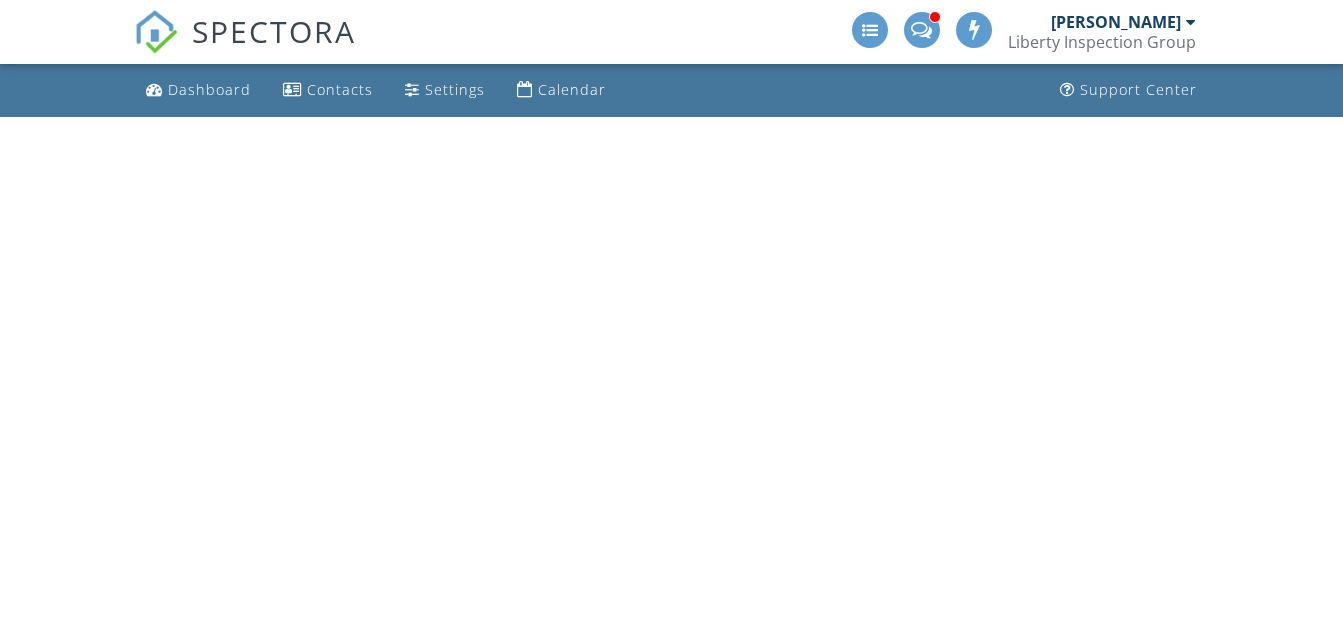 scroll, scrollTop: 0, scrollLeft: 0, axis: both 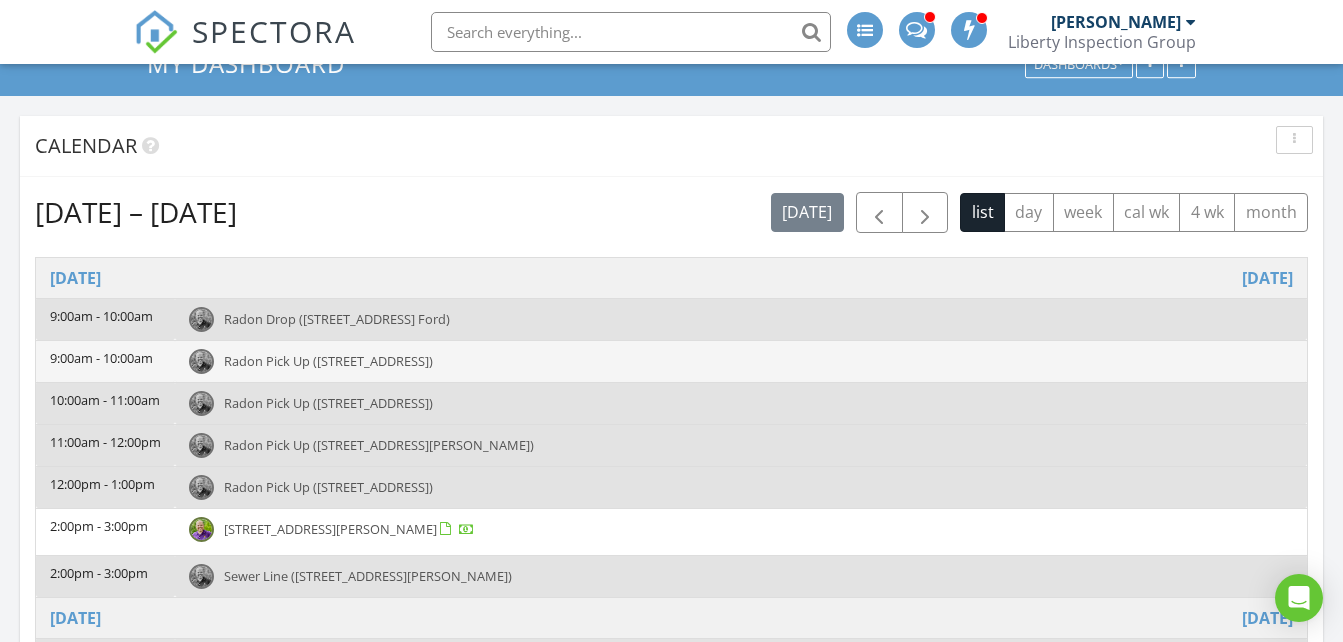 click on "Radon Pick Up ([STREET_ADDRESS])" at bounding box center (328, 361) 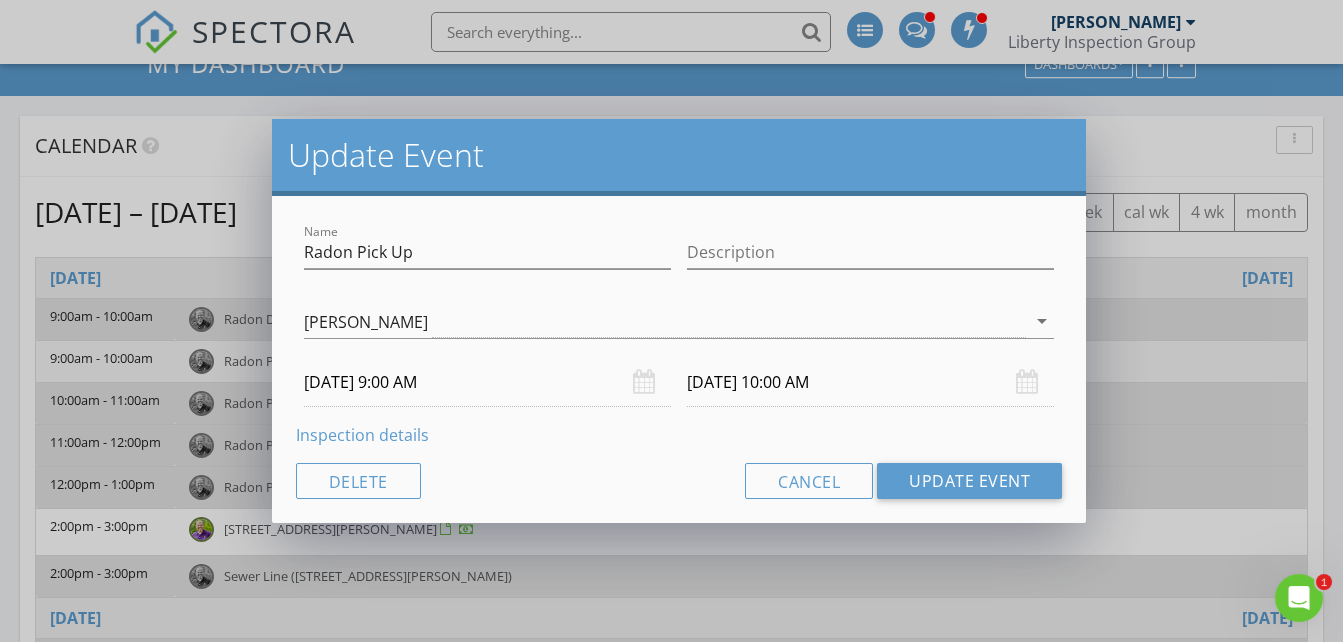 scroll, scrollTop: 0, scrollLeft: 0, axis: both 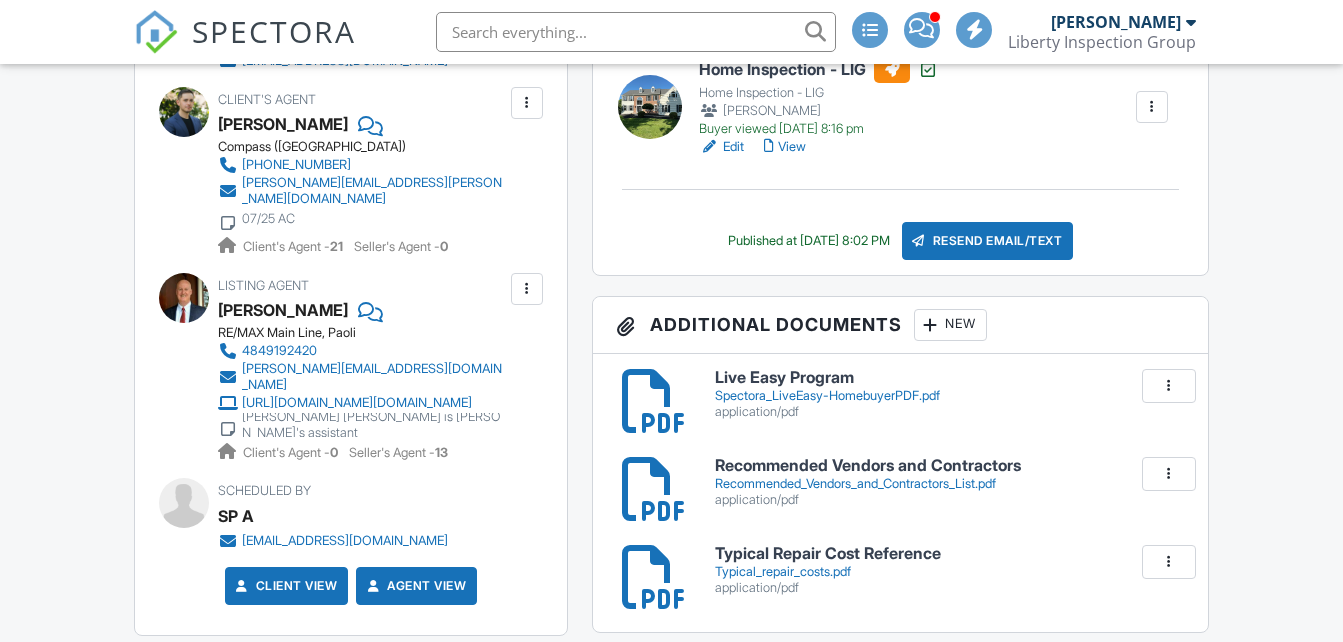click on "New" at bounding box center [950, 325] 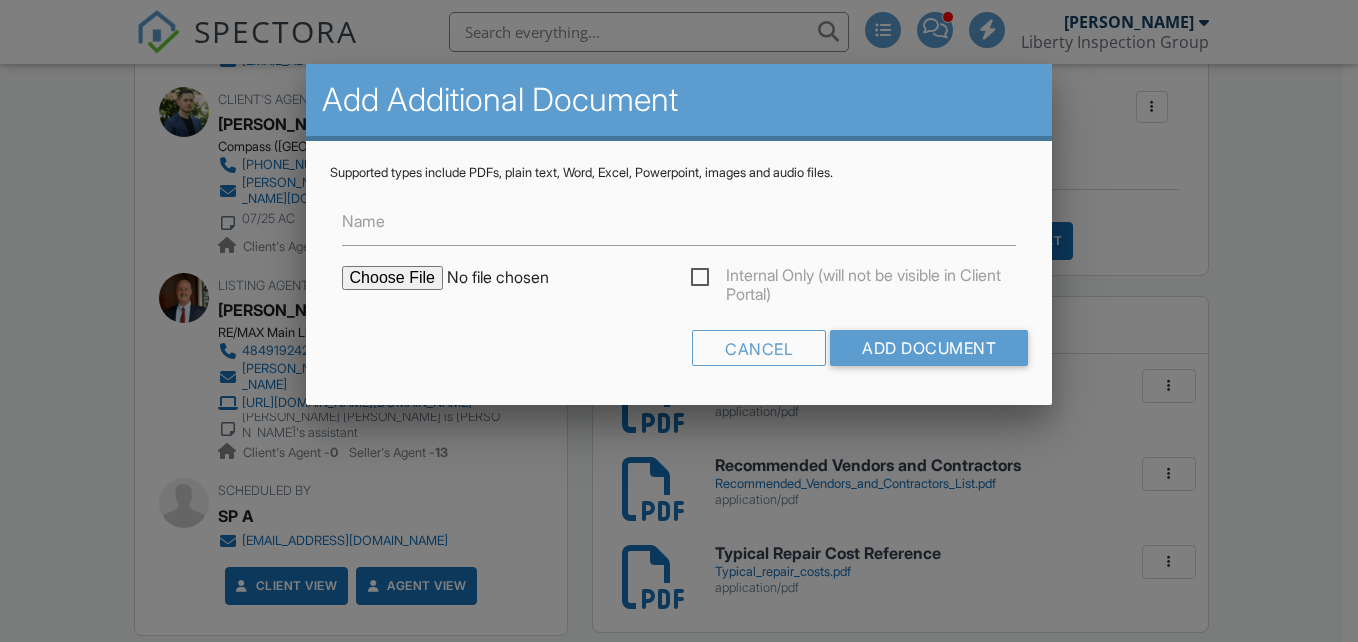 click at bounding box center (512, 278) 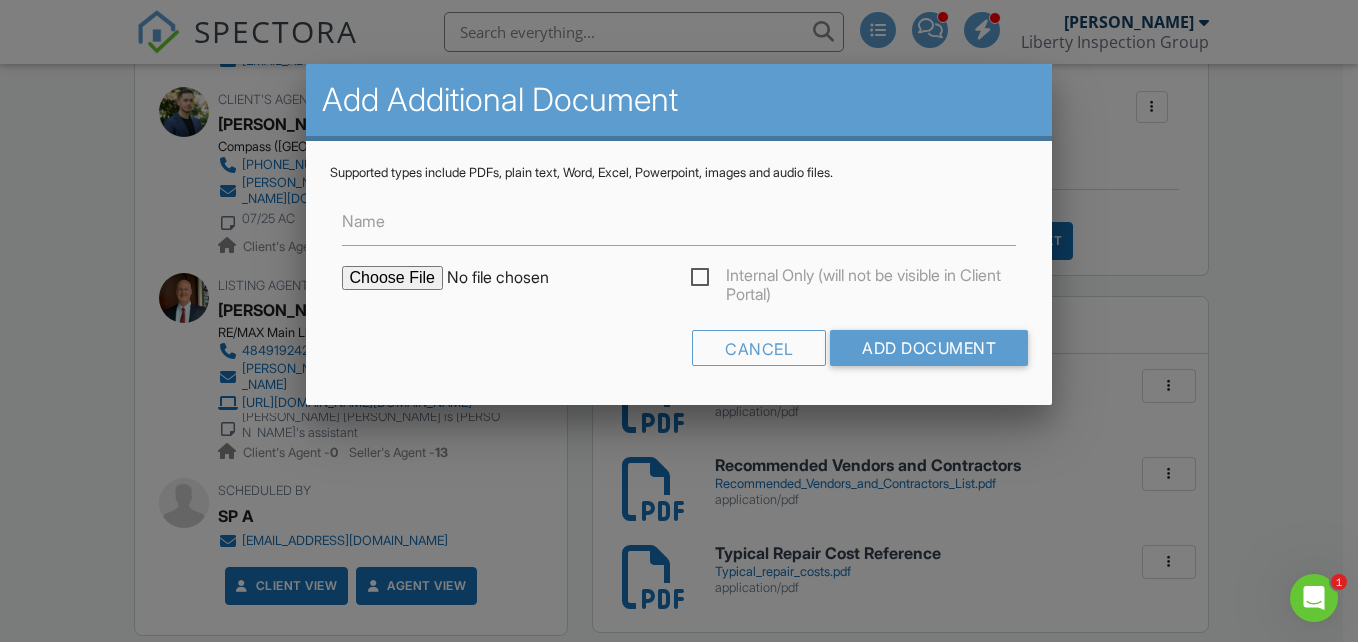 scroll, scrollTop: 0, scrollLeft: 0, axis: both 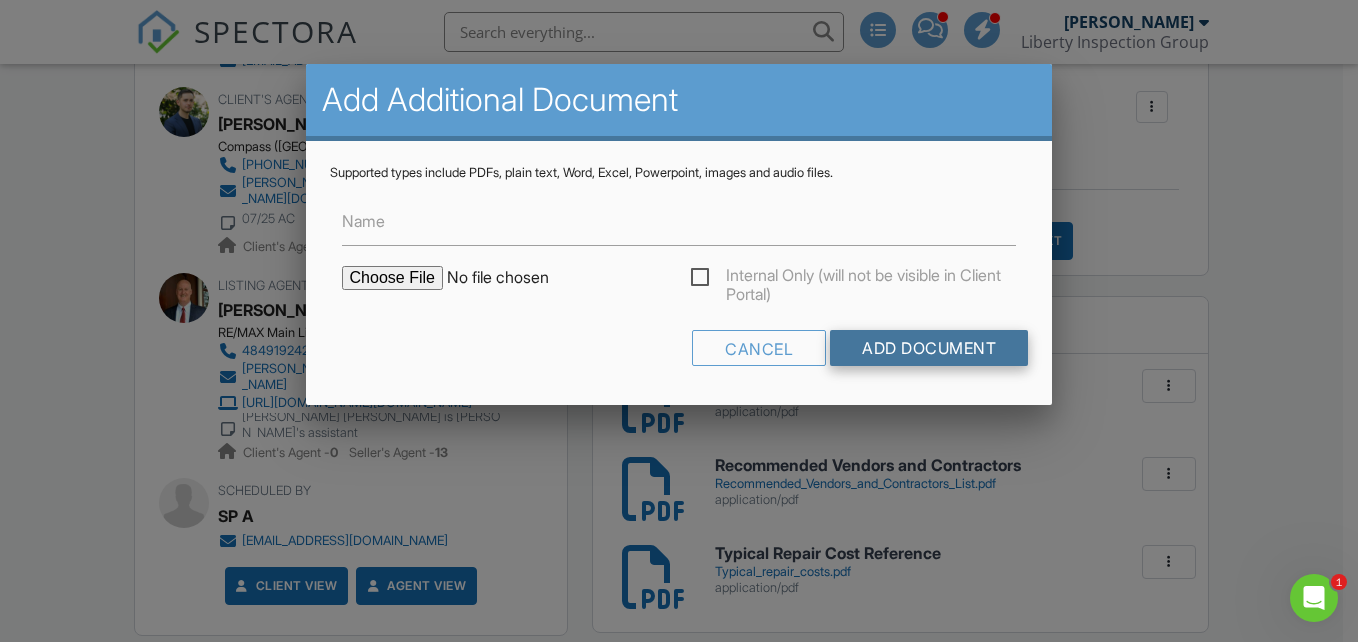 click on "Add Document" at bounding box center (929, 348) 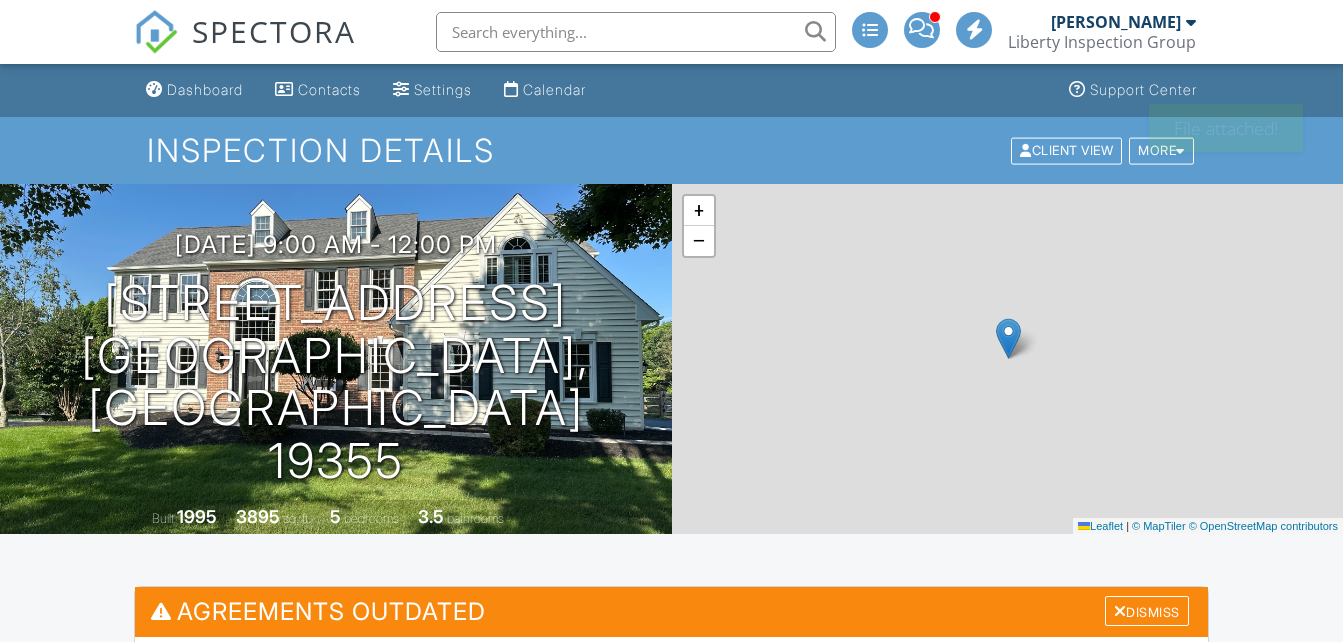 click on "+ −  Leaflet   |   © MapTiler   © OpenStreetMap contributors" at bounding box center (1008, 359) 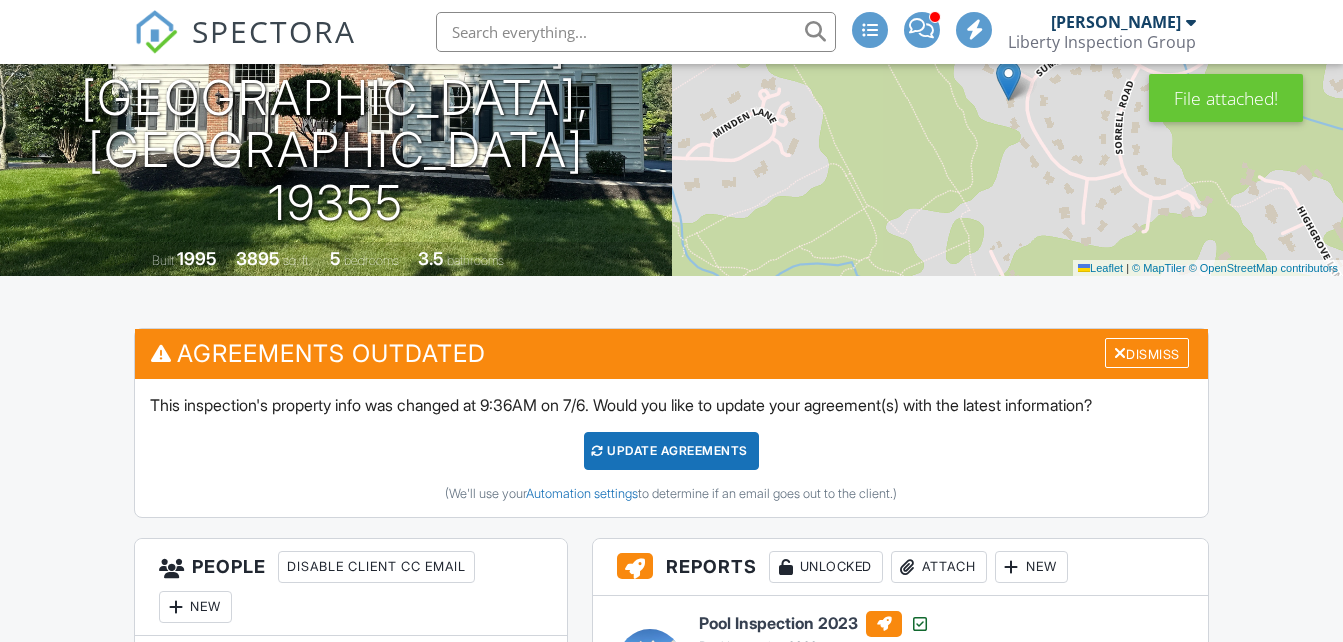 scroll, scrollTop: 188, scrollLeft: 0, axis: vertical 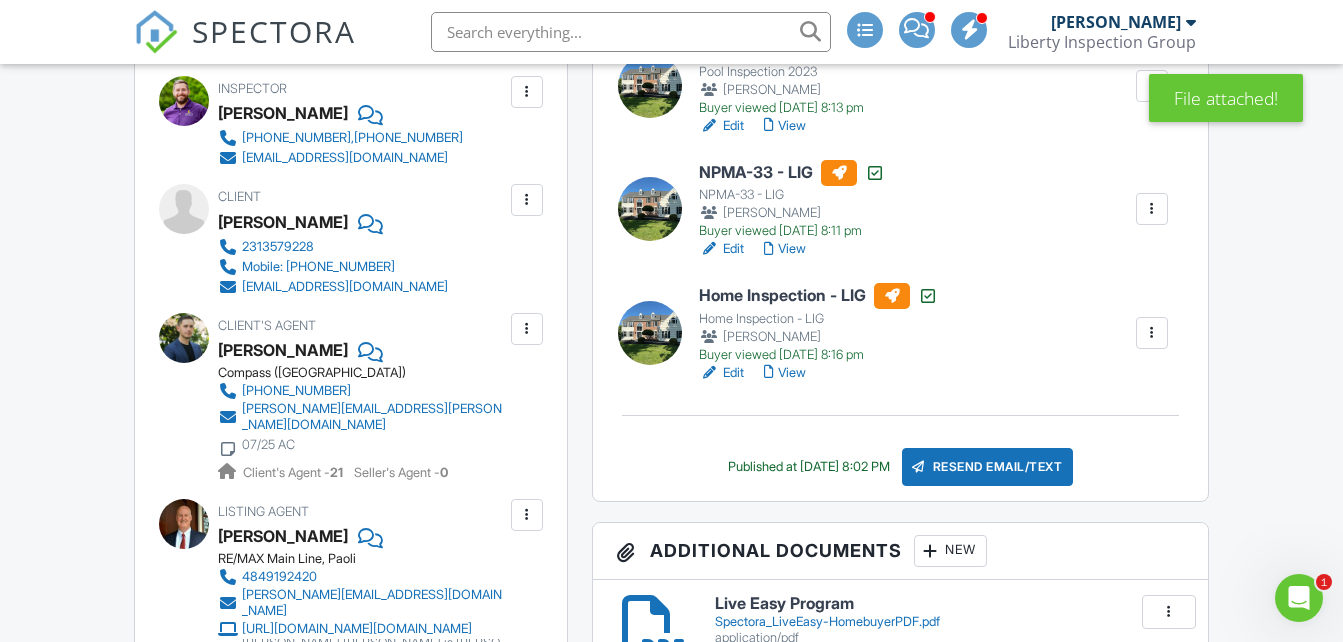 click on "Resend Email/Text" at bounding box center [988, 467] 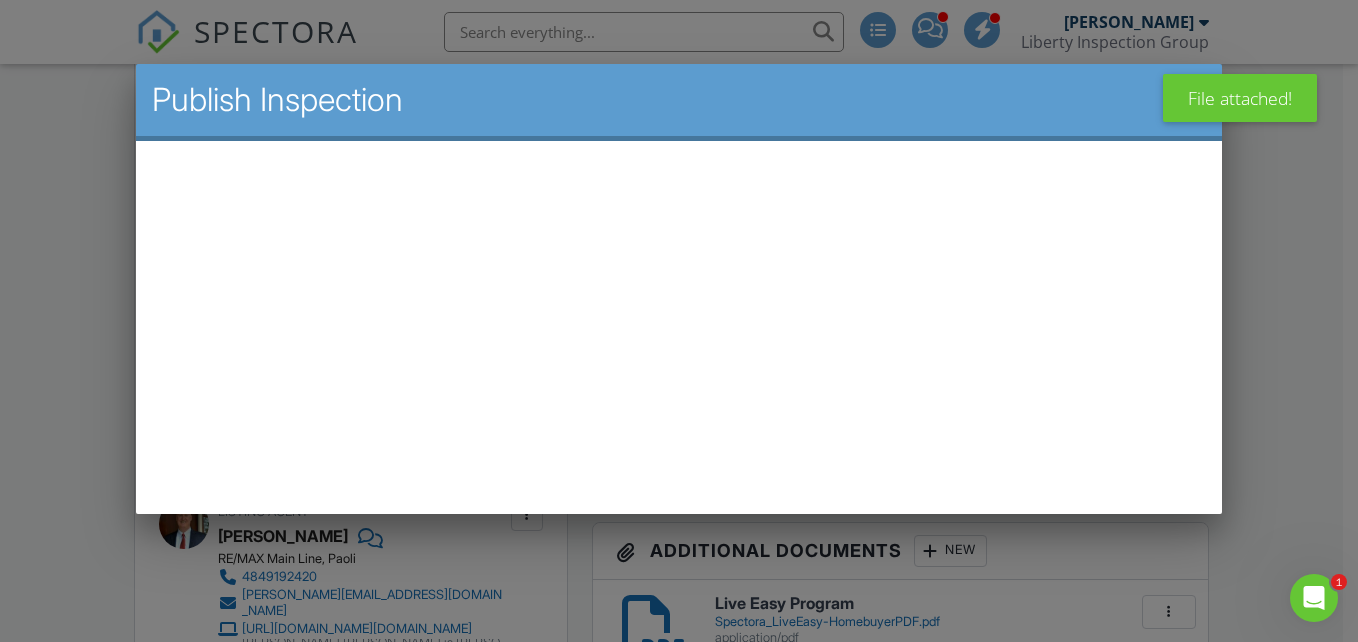 scroll, scrollTop: 0, scrollLeft: 0, axis: both 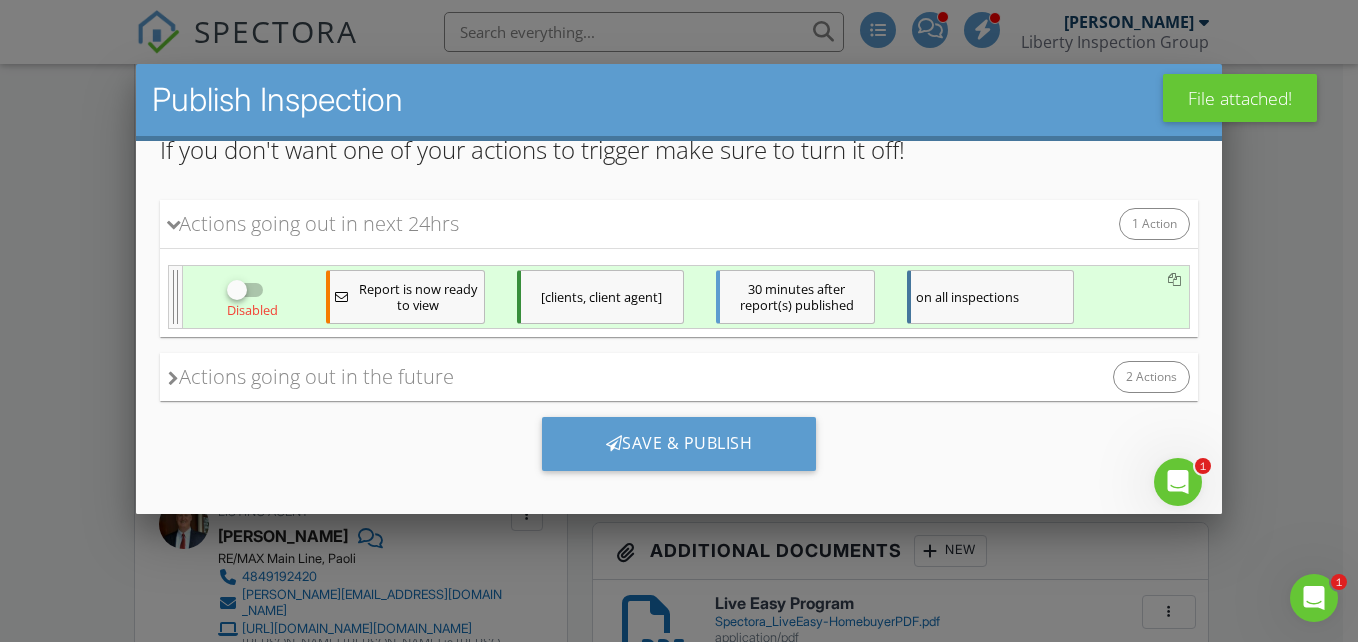 drag, startPoint x: 1196, startPoint y: 172, endPoint x: 1342, endPoint y: 486, distance: 346.2831 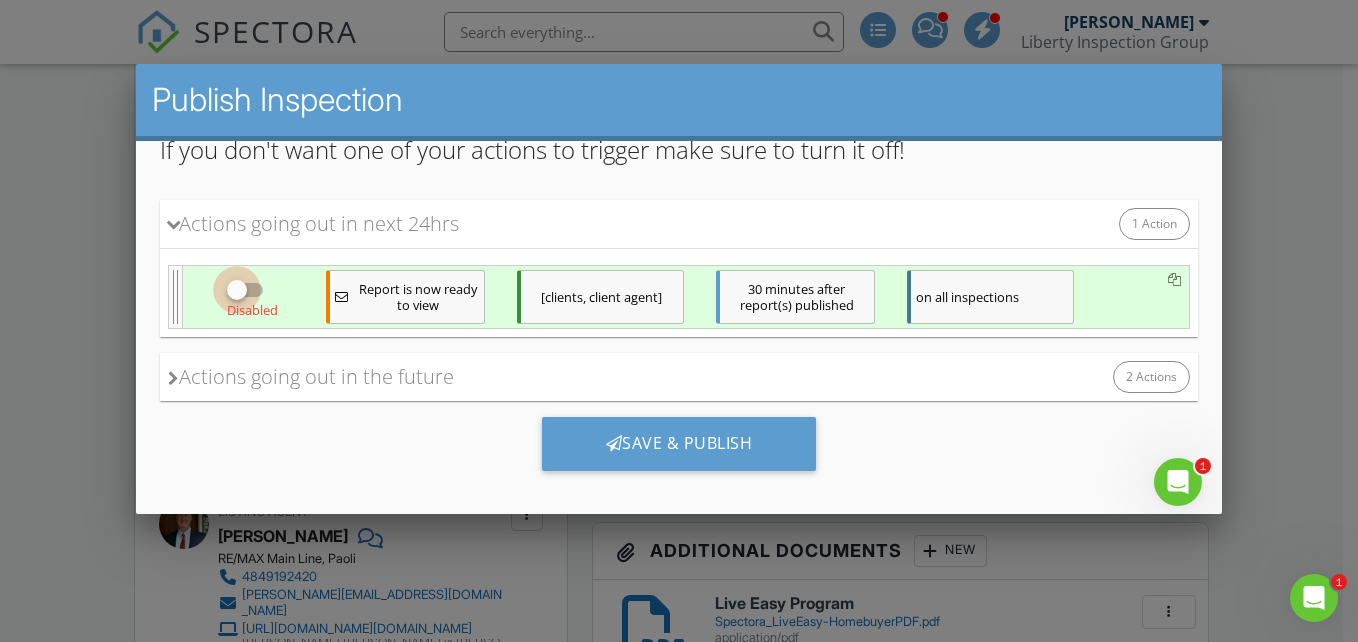 click at bounding box center (236, 290) 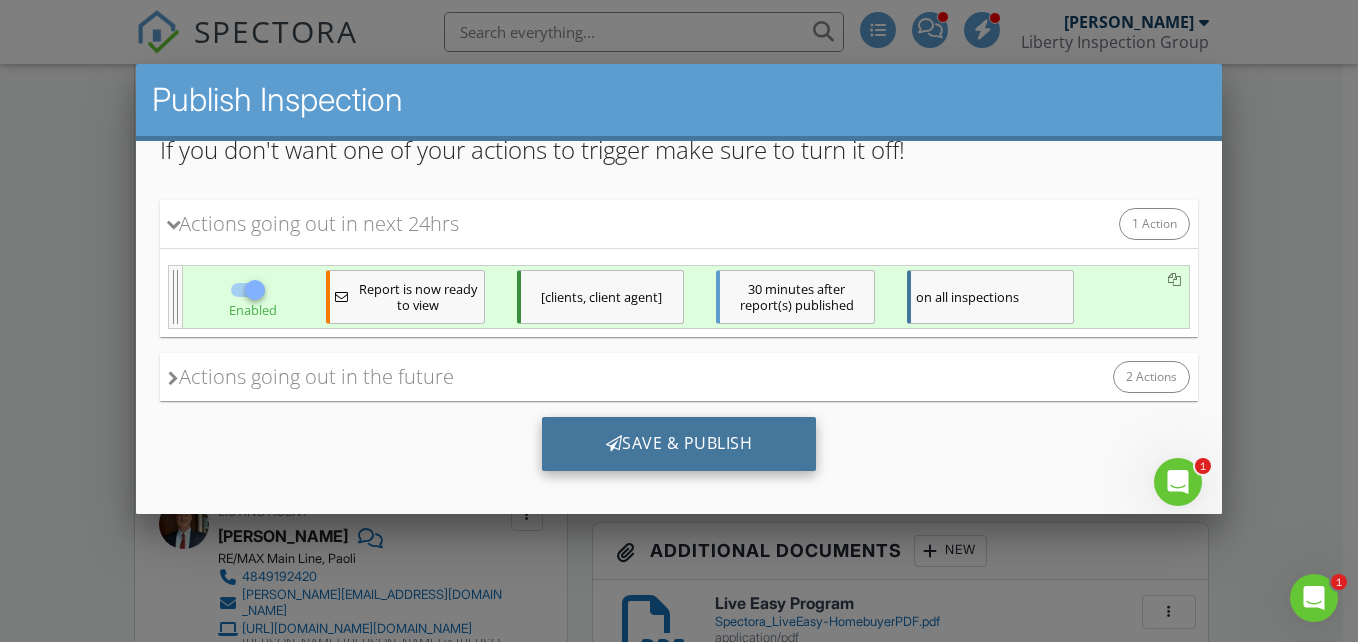 click on "Save & Publish" at bounding box center (678, 444) 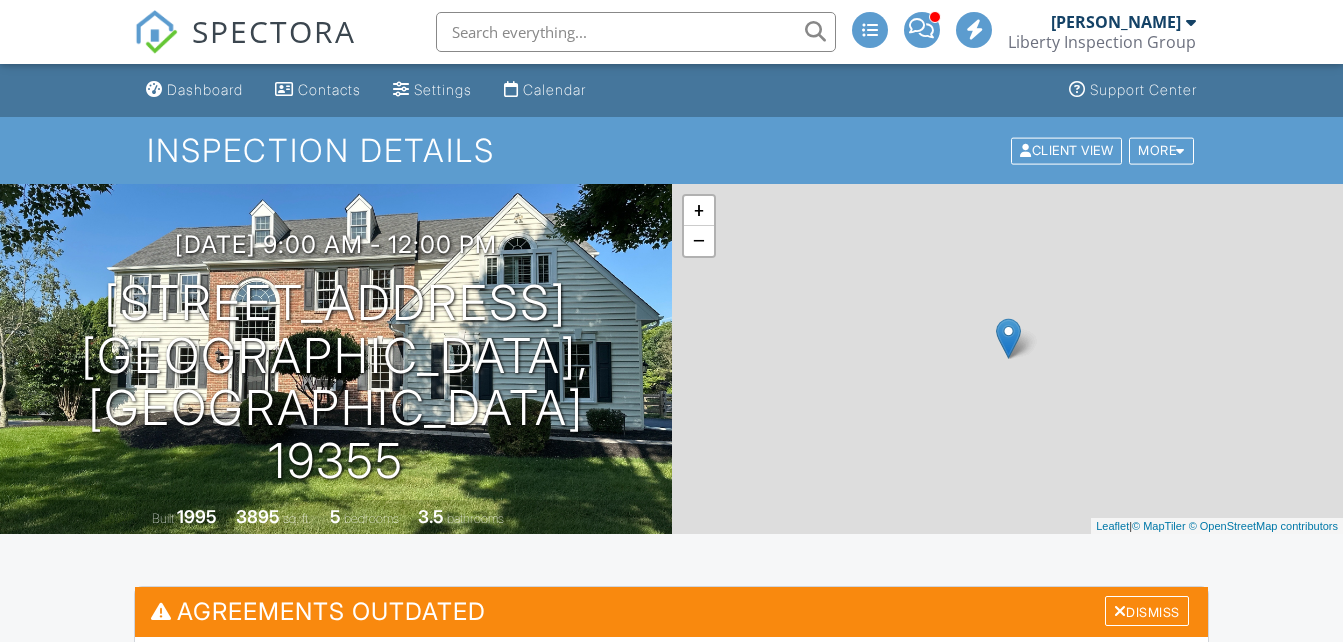 scroll, scrollTop: 0, scrollLeft: 0, axis: both 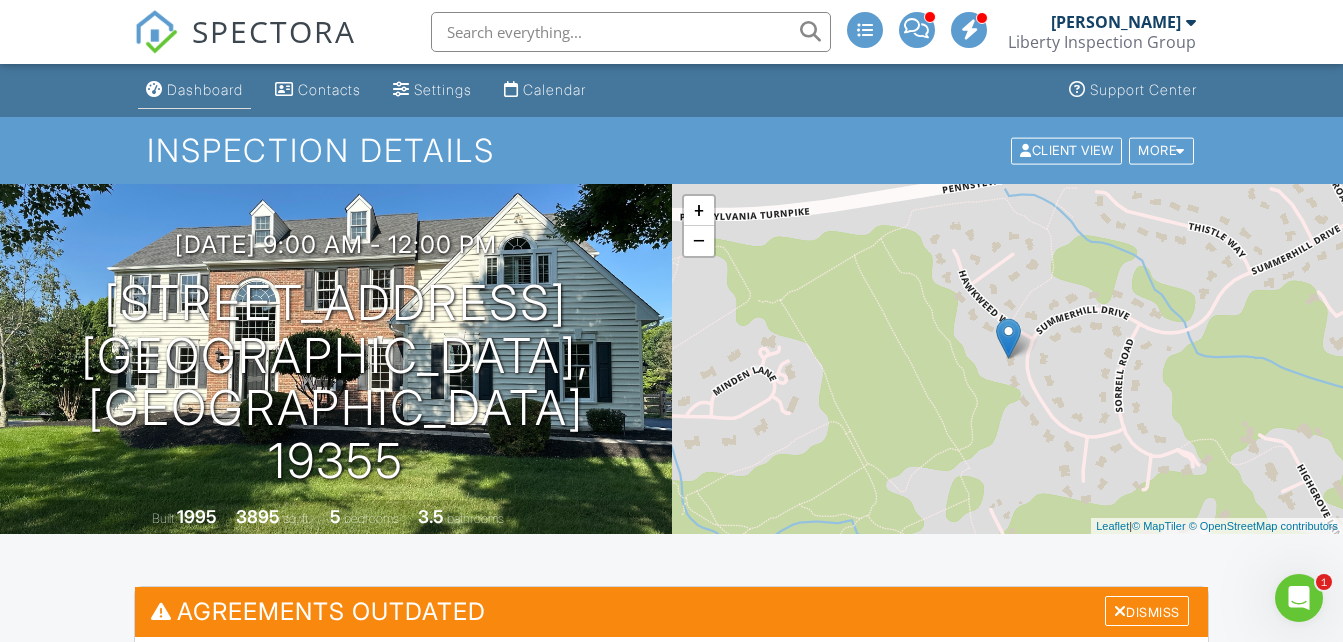 click on "Dashboard" at bounding box center (194, 90) 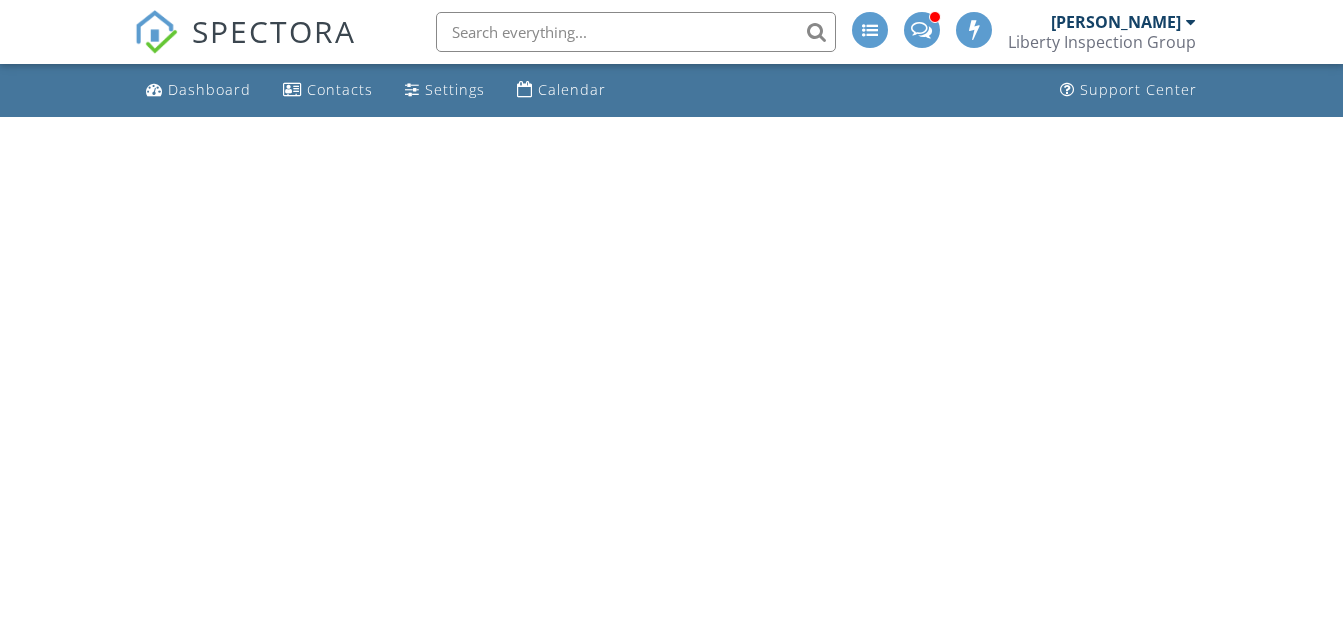scroll, scrollTop: 0, scrollLeft: 0, axis: both 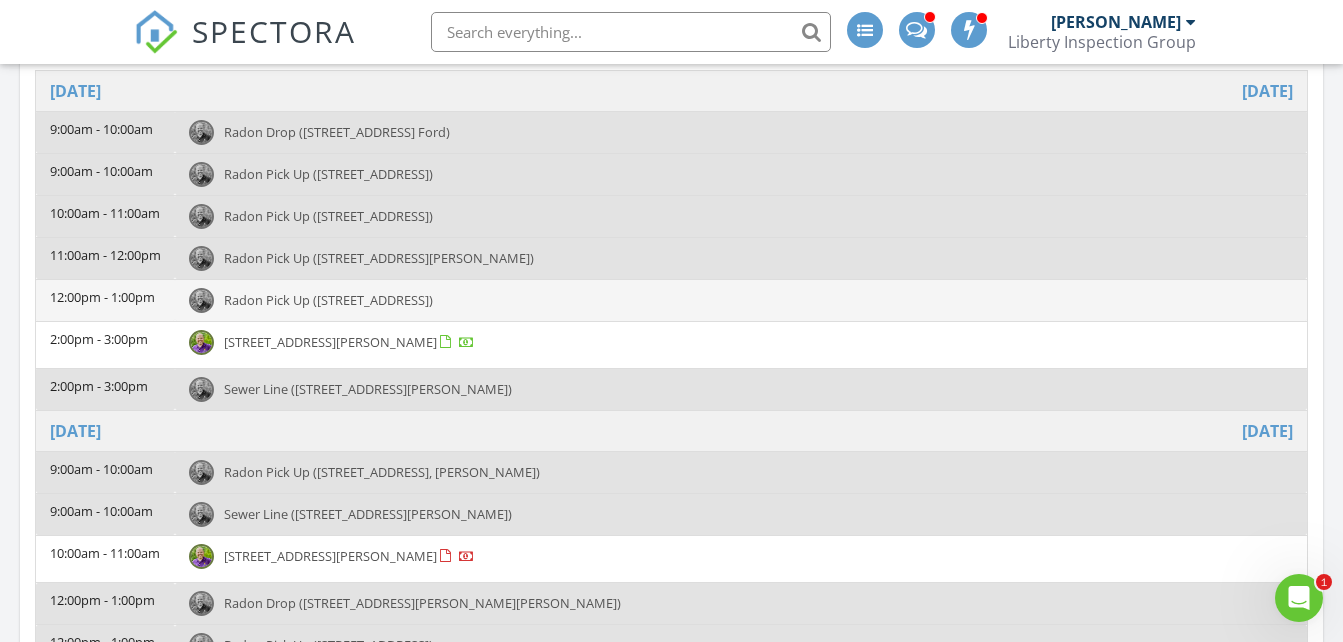 click on "Radon Pick Up (600 S 24th St, Philadelphia)" at bounding box center (741, 300) 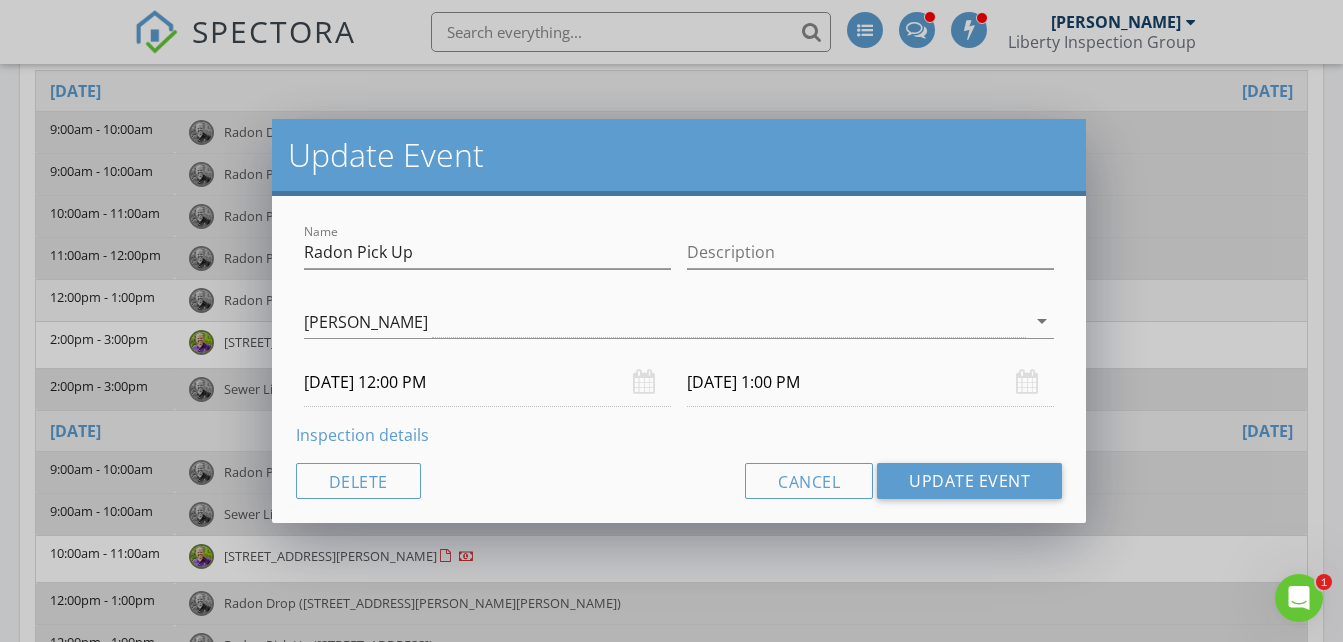 click on "Inspection details" at bounding box center (362, 435) 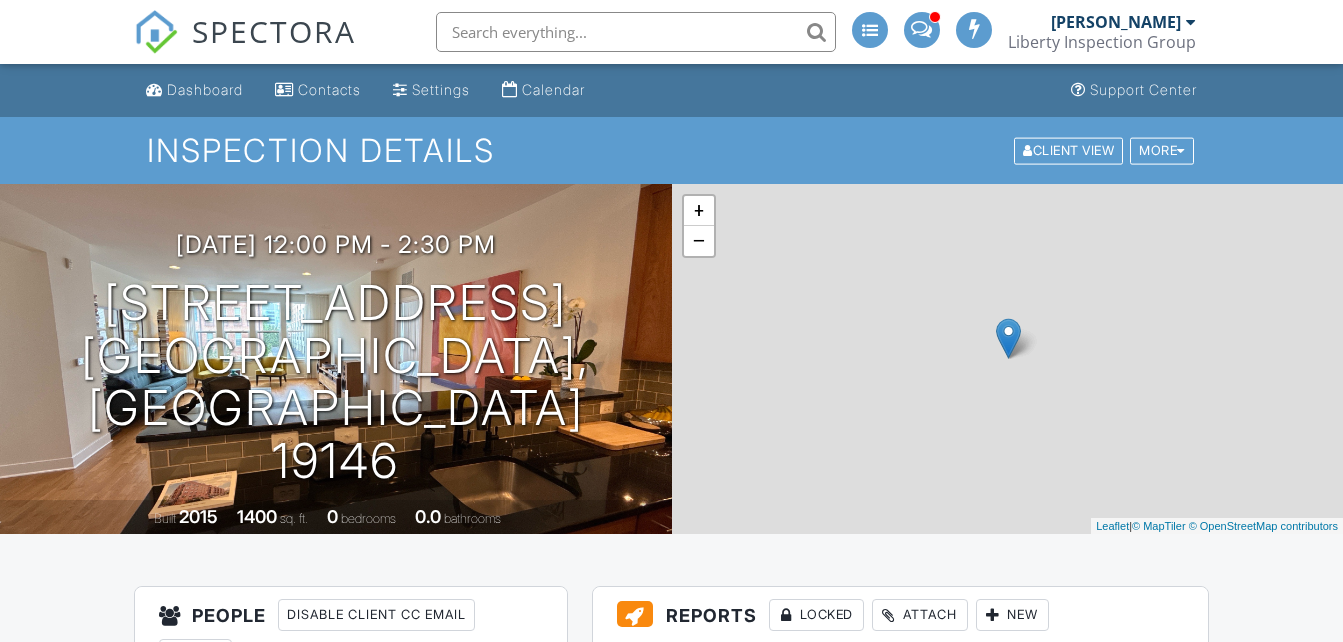 scroll, scrollTop: 740, scrollLeft: 0, axis: vertical 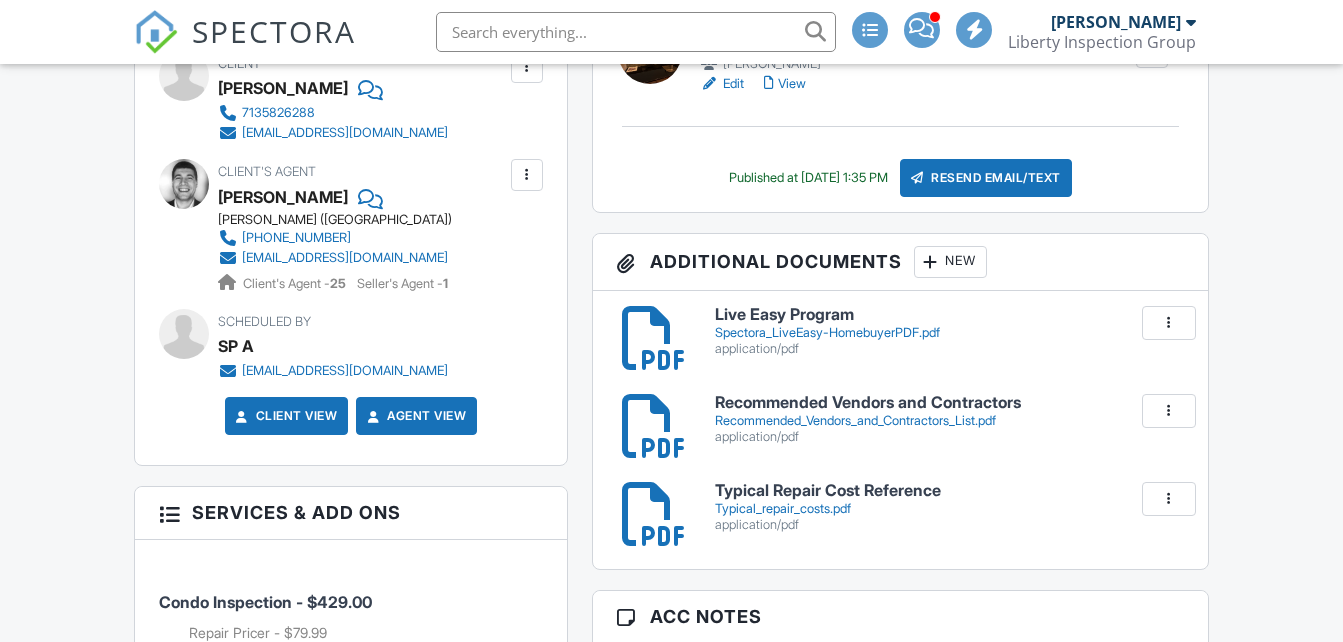 click on "New" at bounding box center [950, 262] 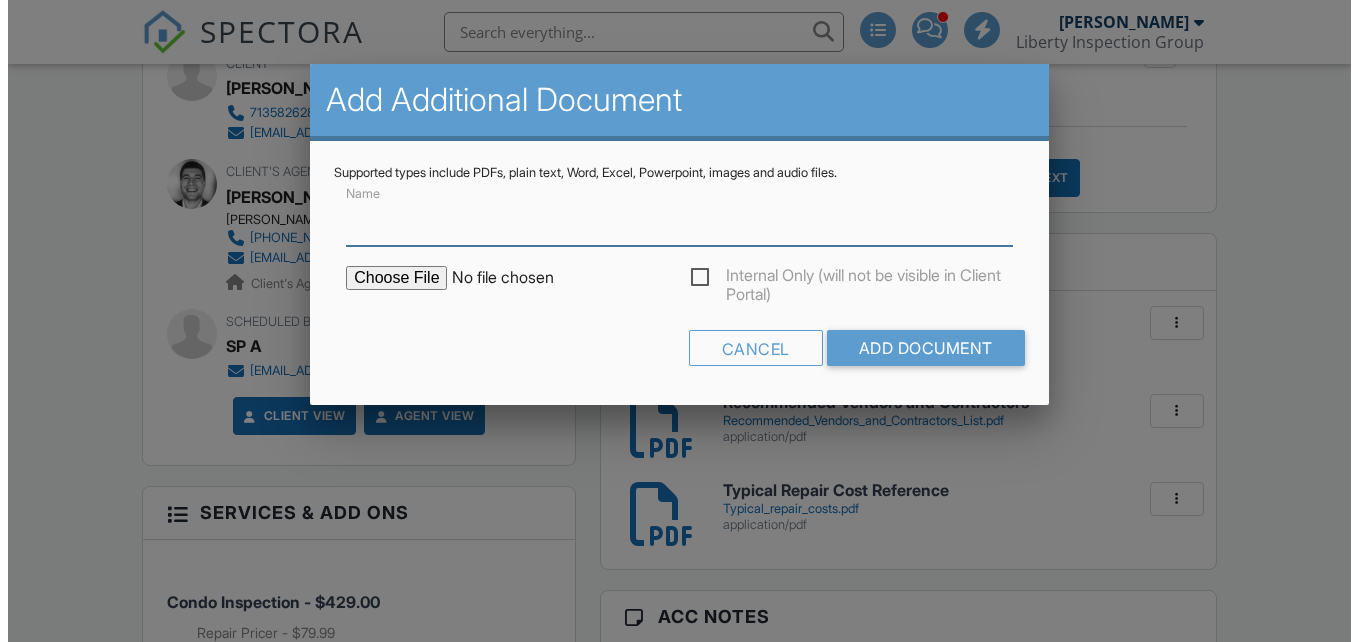 scroll, scrollTop: 757, scrollLeft: 0, axis: vertical 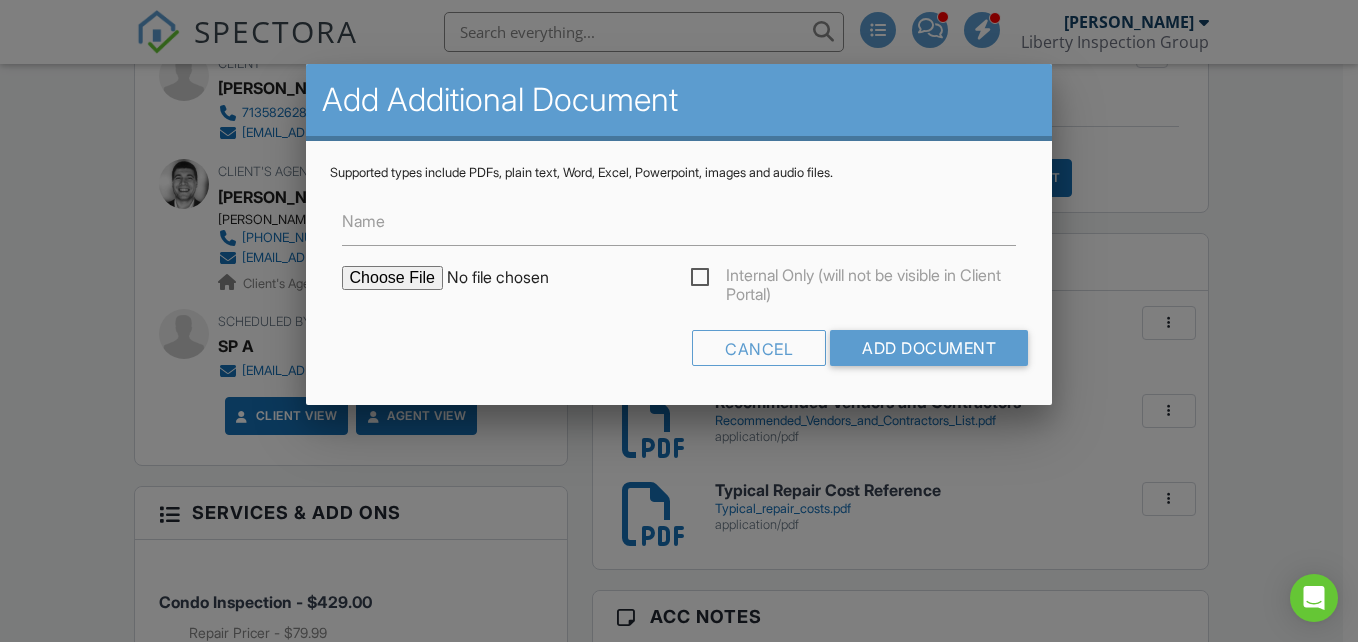 click at bounding box center (512, 278) 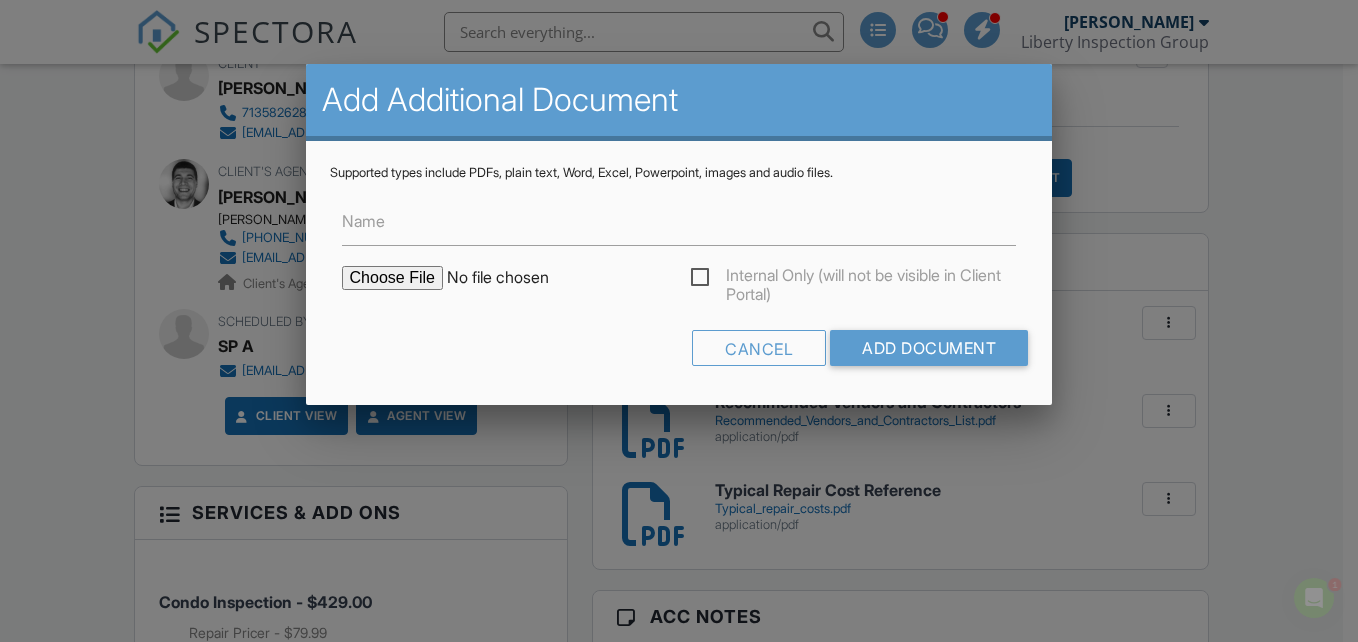 scroll, scrollTop: 0, scrollLeft: 0, axis: both 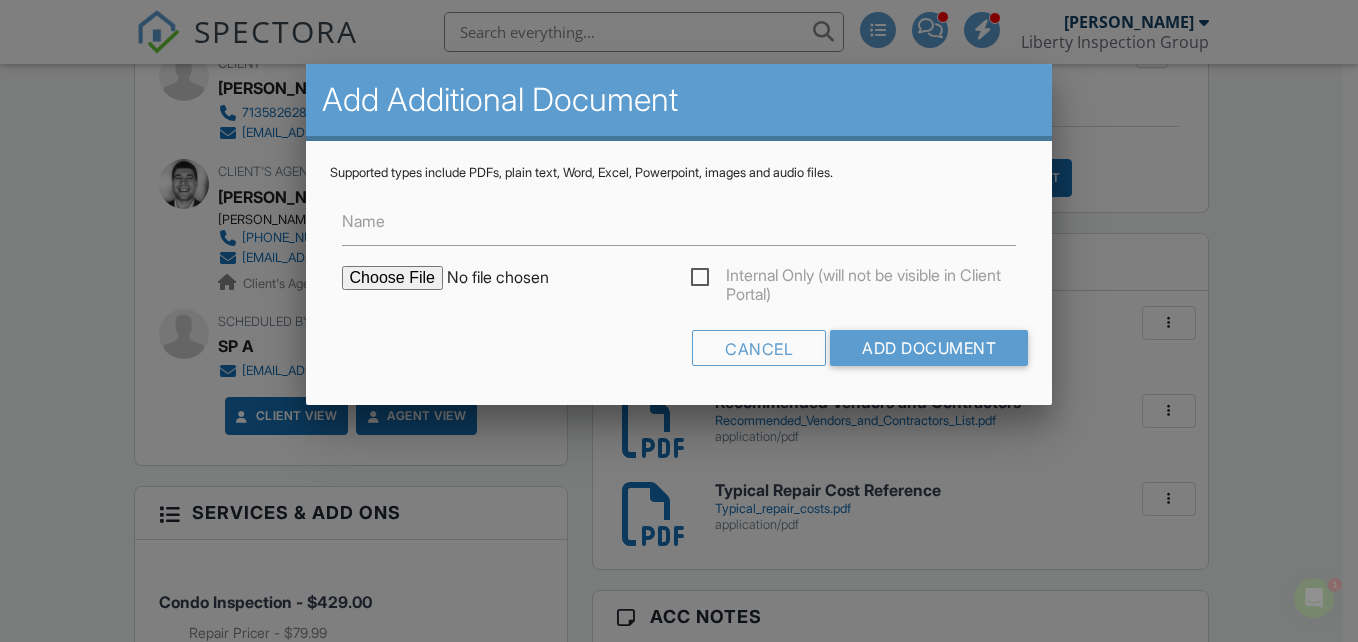 type on "C:\fakepath\600 S 24th Street- Radon.pdf" 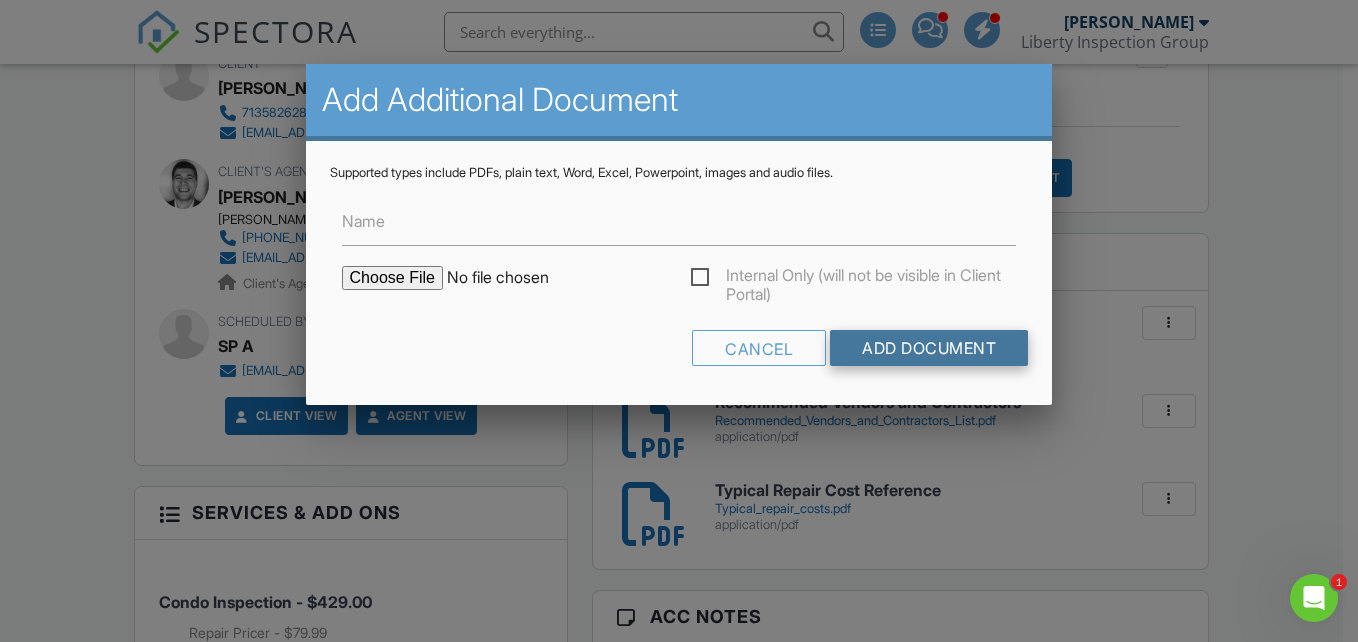 click on "Add Document" at bounding box center (929, 348) 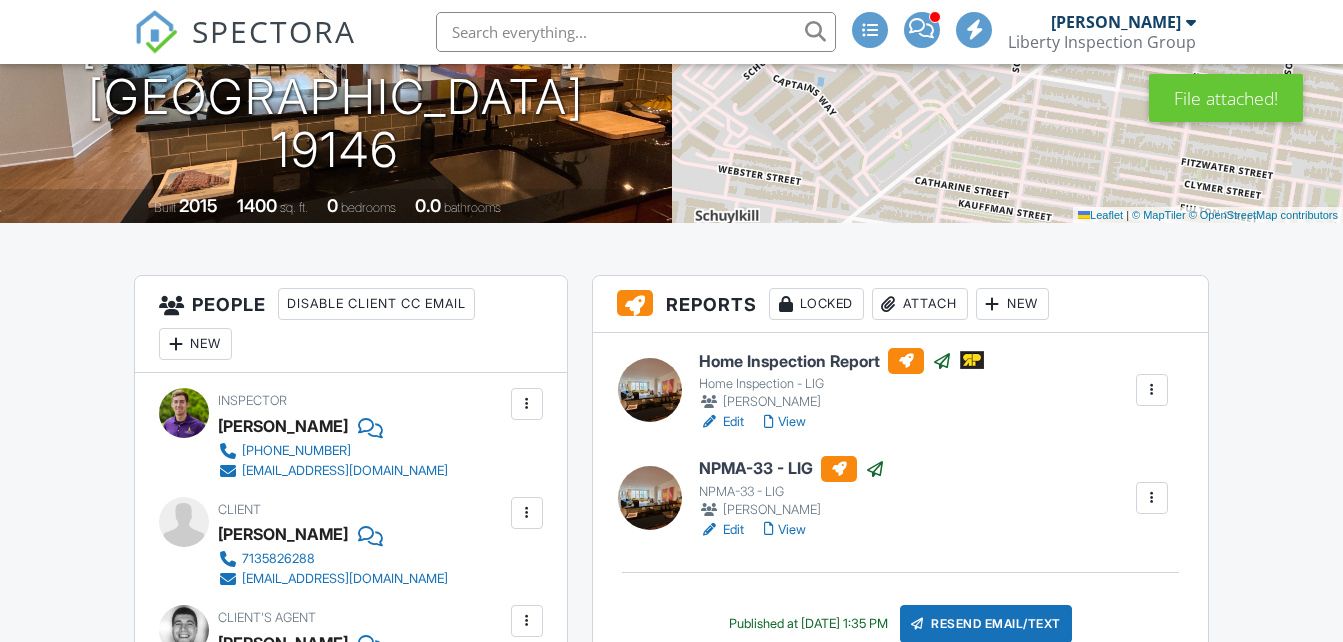 scroll, scrollTop: 172, scrollLeft: 0, axis: vertical 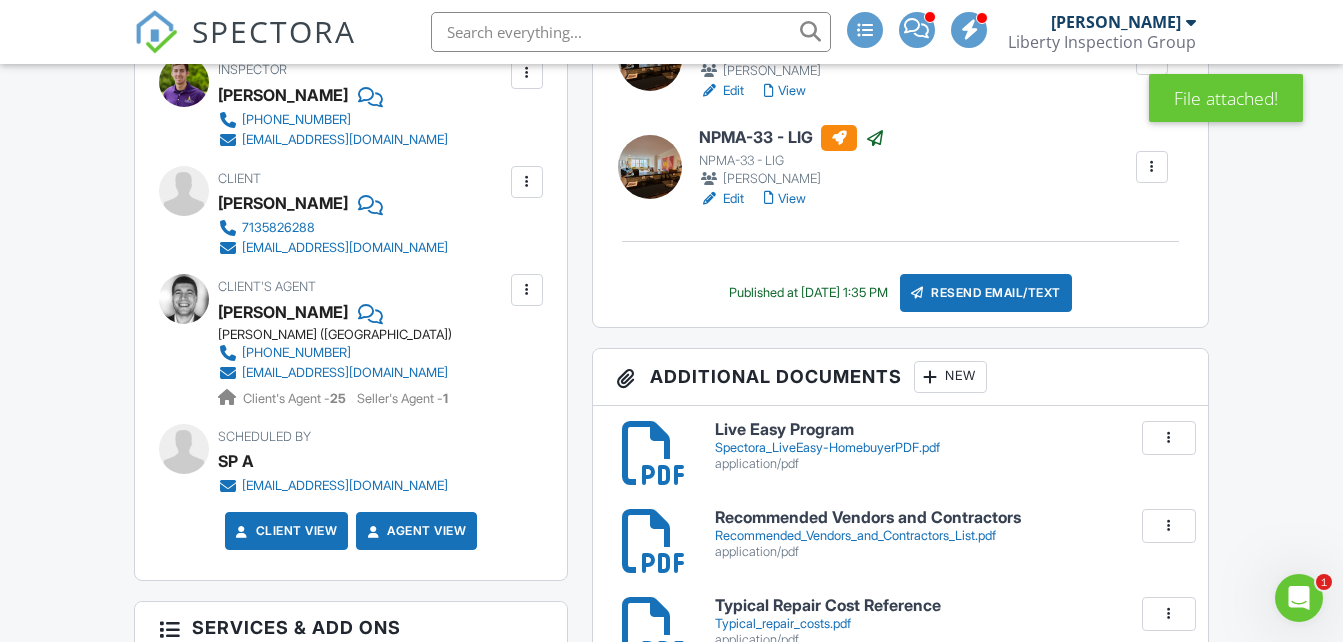 click on "New" at bounding box center (950, 377) 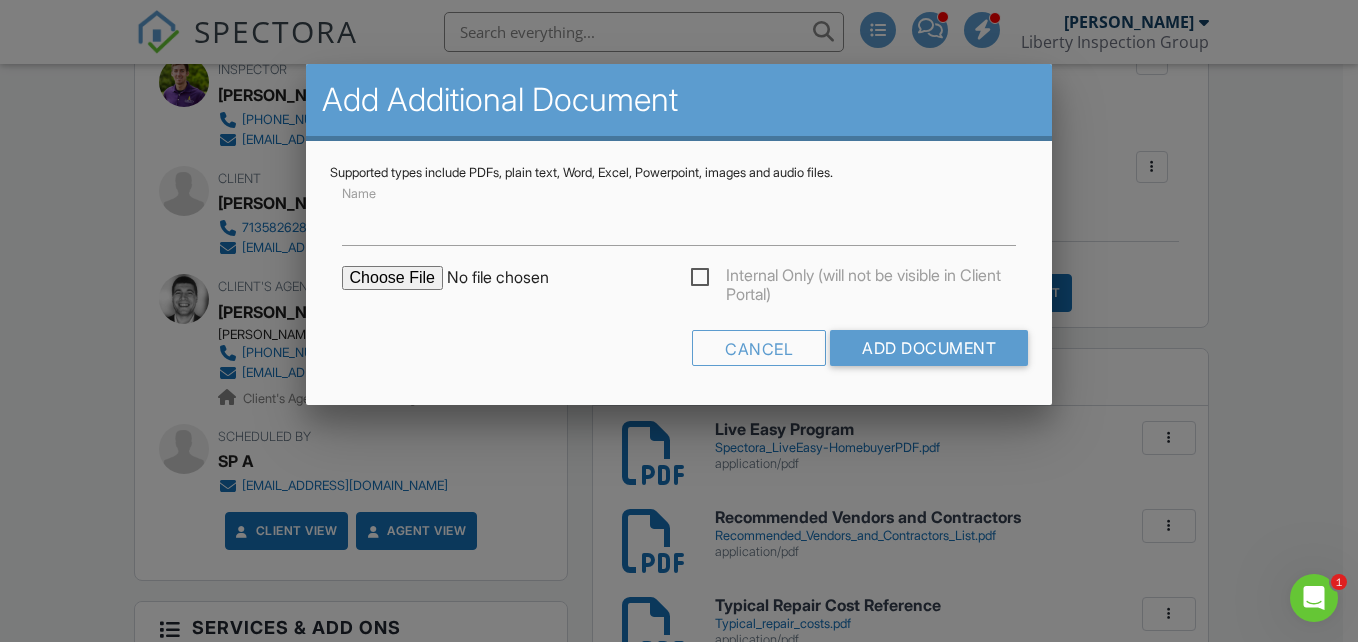 click at bounding box center [512, 278] 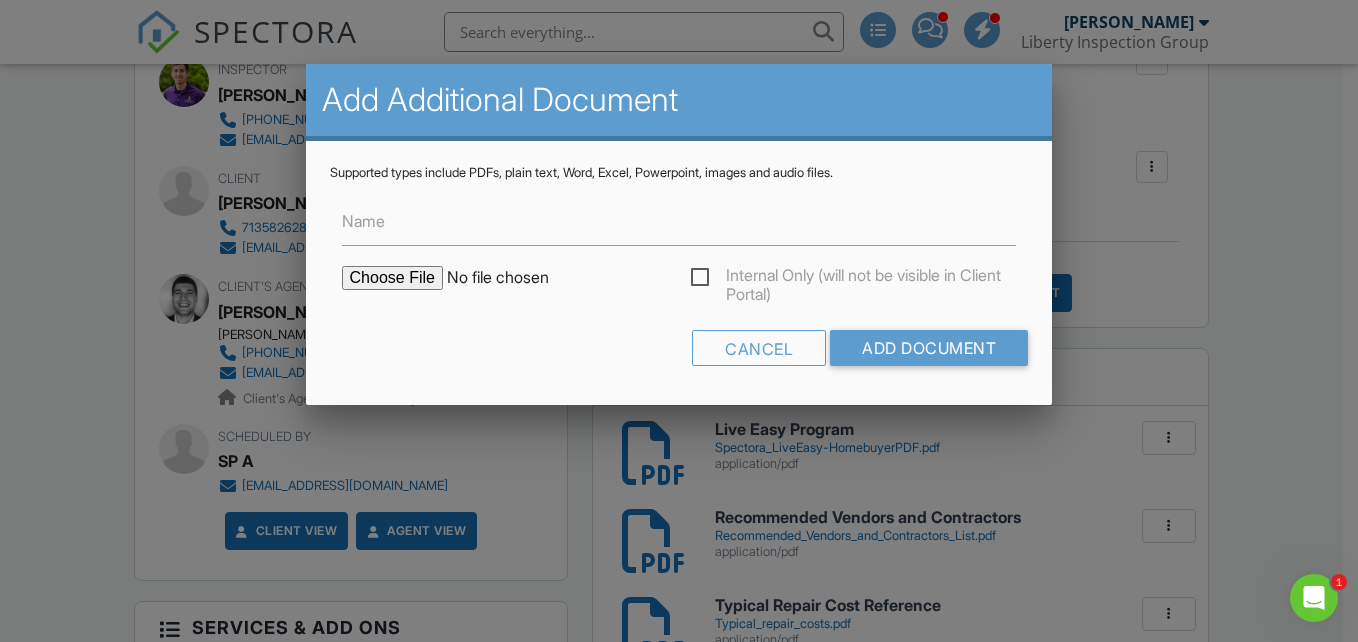 type on "C:\fakepath\600 S 24th Street- AIR.pdf" 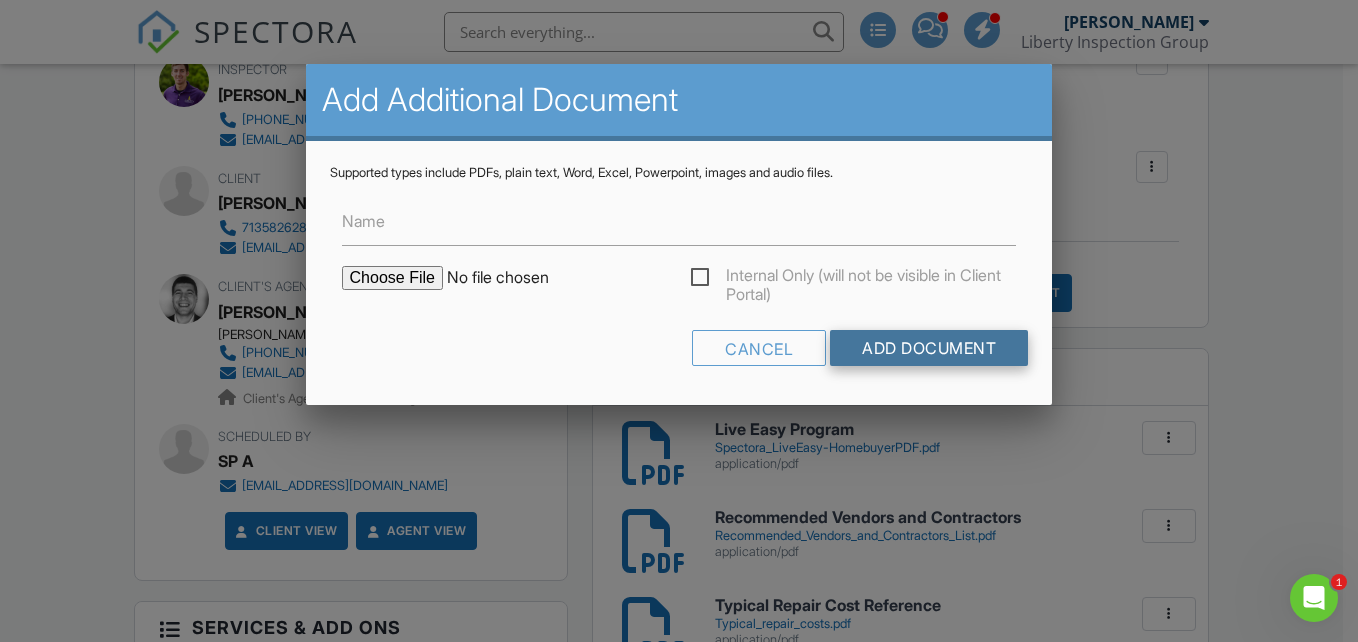 click on "Add Document" at bounding box center [929, 348] 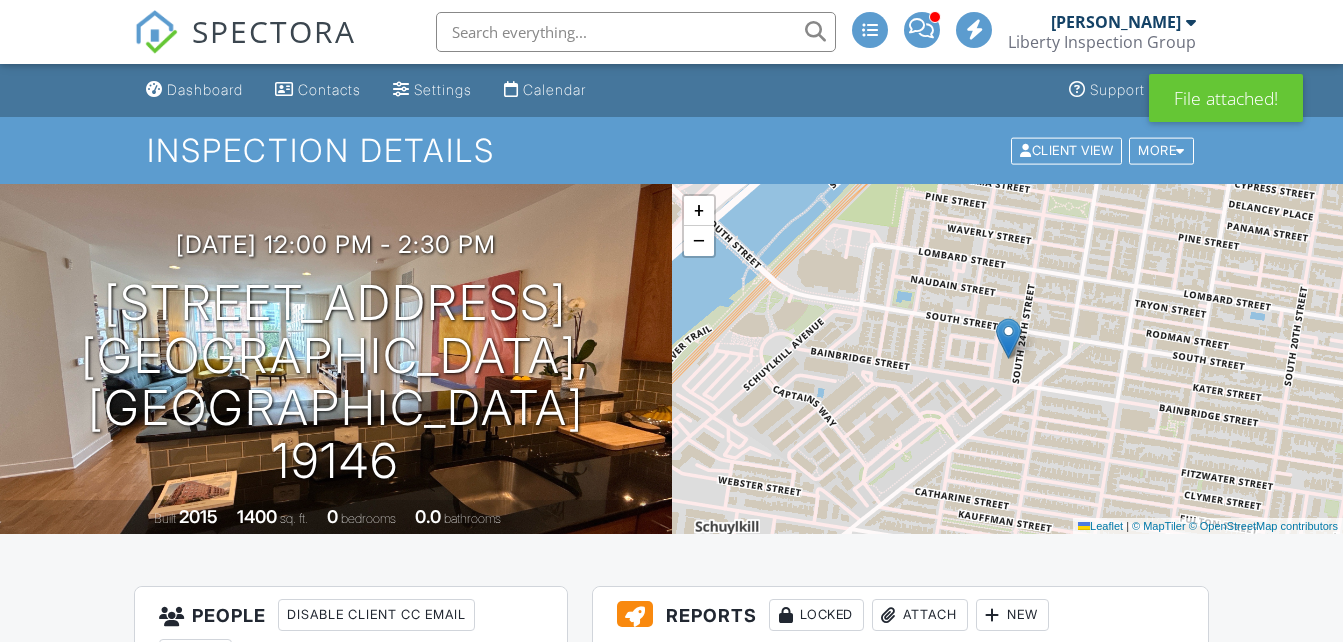 click on "Resend Email/Text" at bounding box center [986, 935] 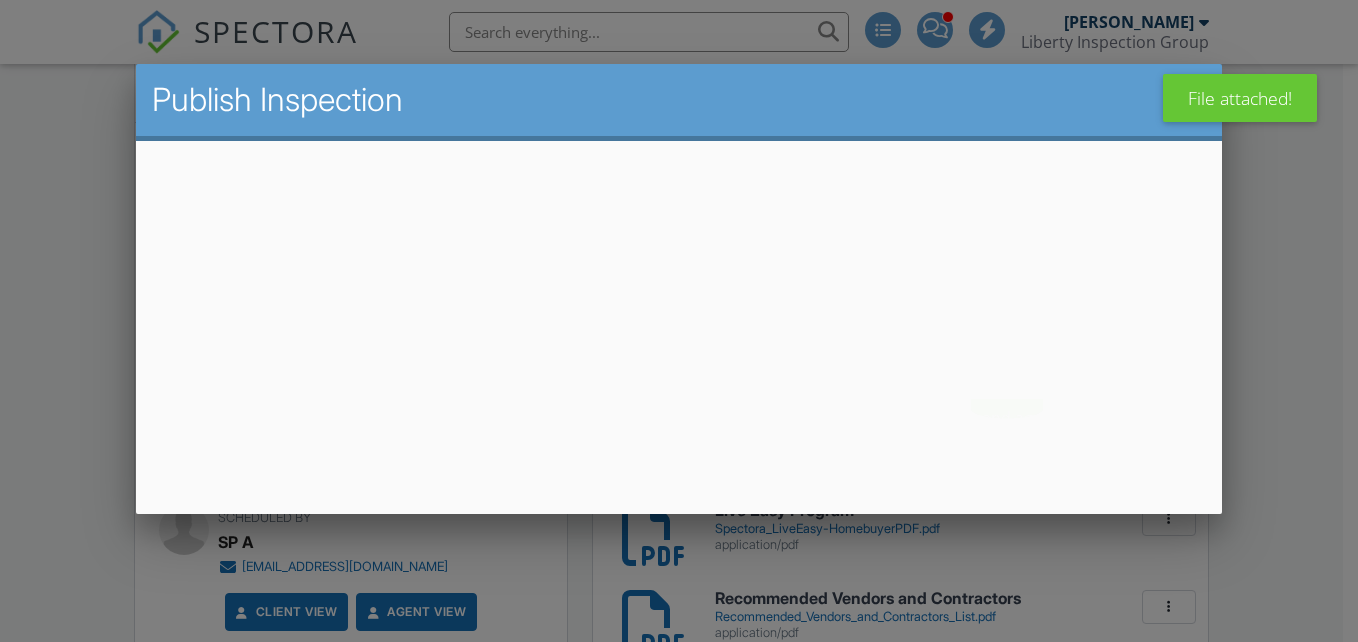scroll, scrollTop: 561, scrollLeft: 0, axis: vertical 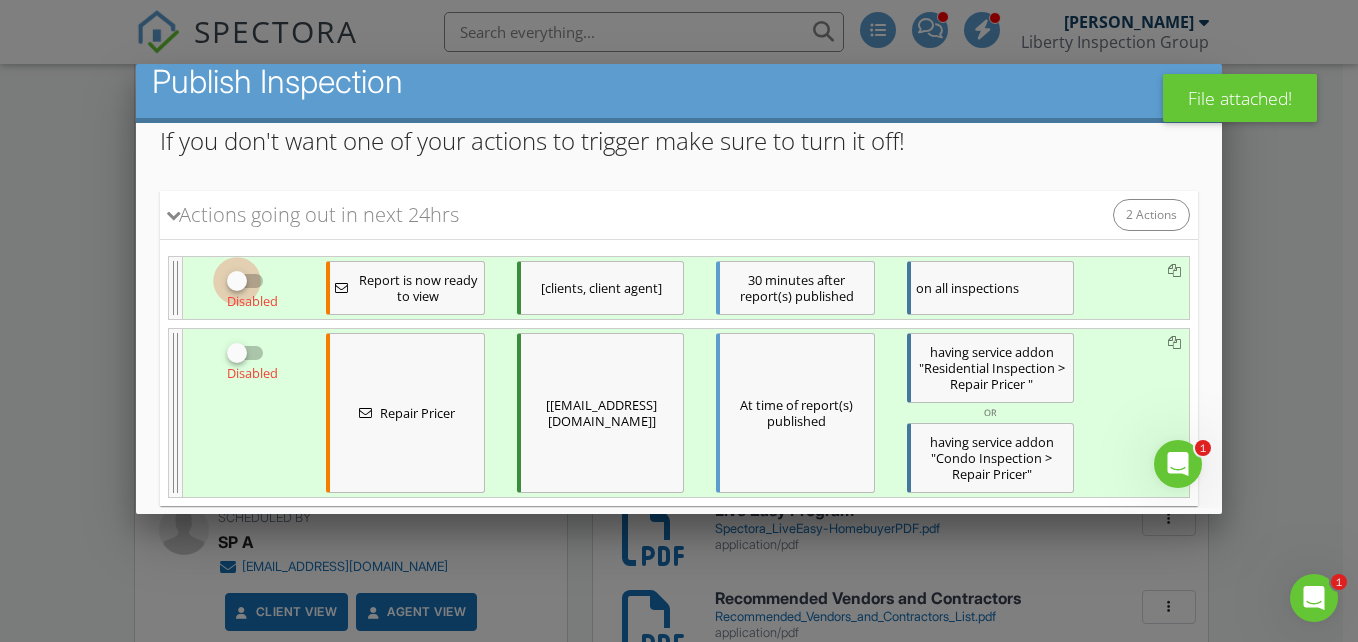 click at bounding box center (236, 281) 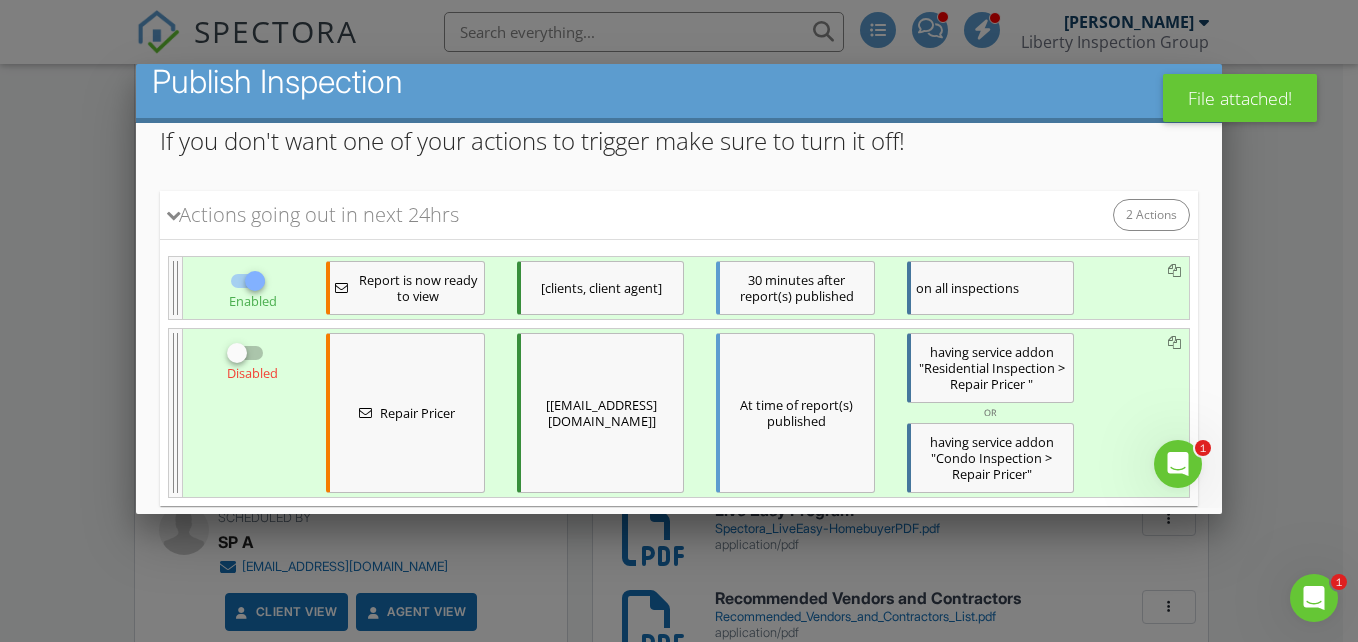 click at bounding box center [236, 353] 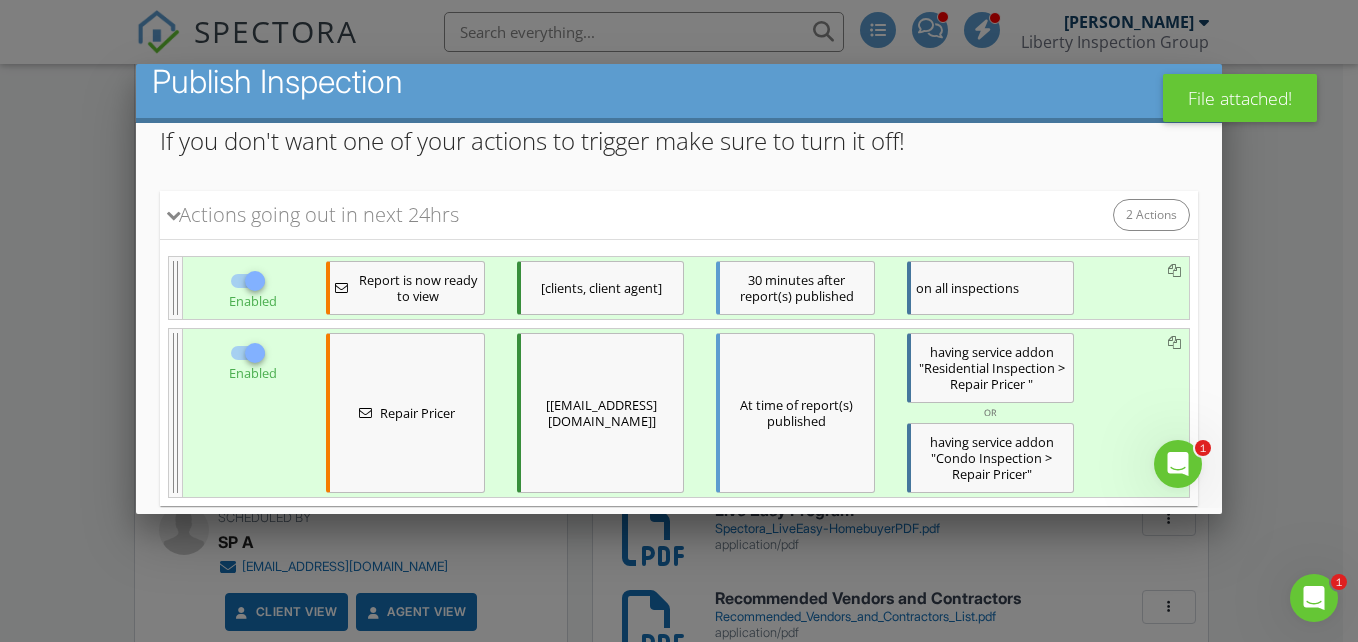 scroll, scrollTop: 417, scrollLeft: 0, axis: vertical 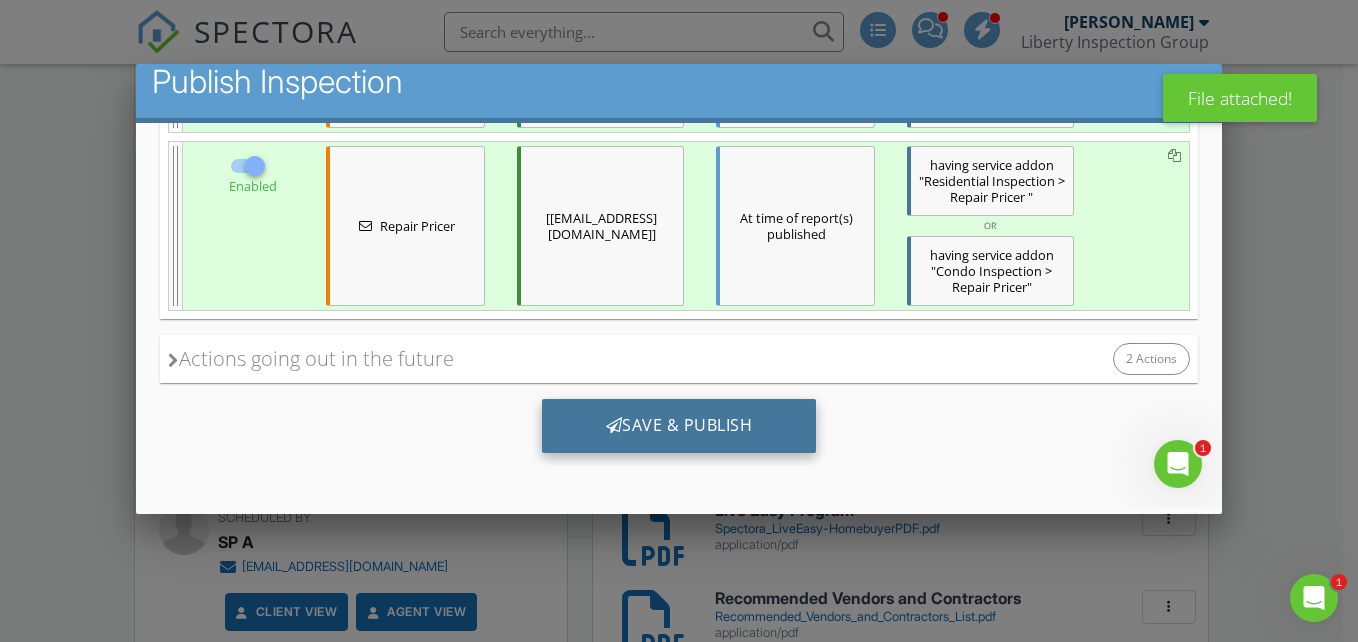 click on "Save & Publish" at bounding box center (678, 426) 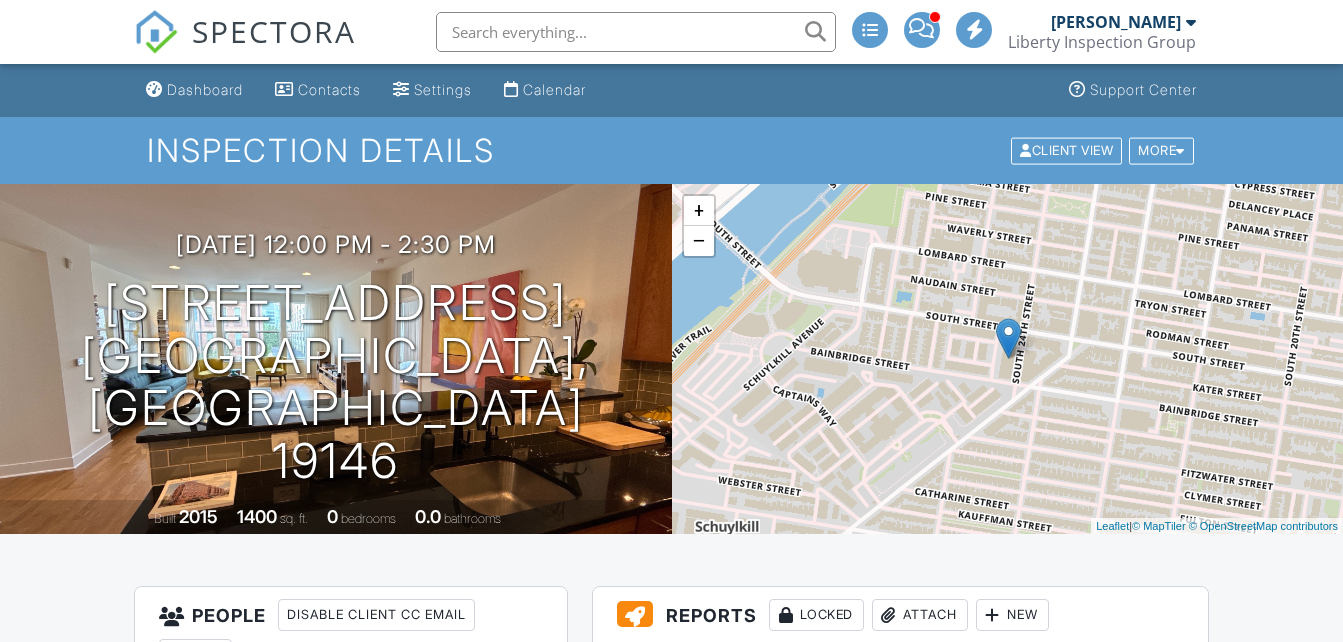 scroll, scrollTop: 0, scrollLeft: 0, axis: both 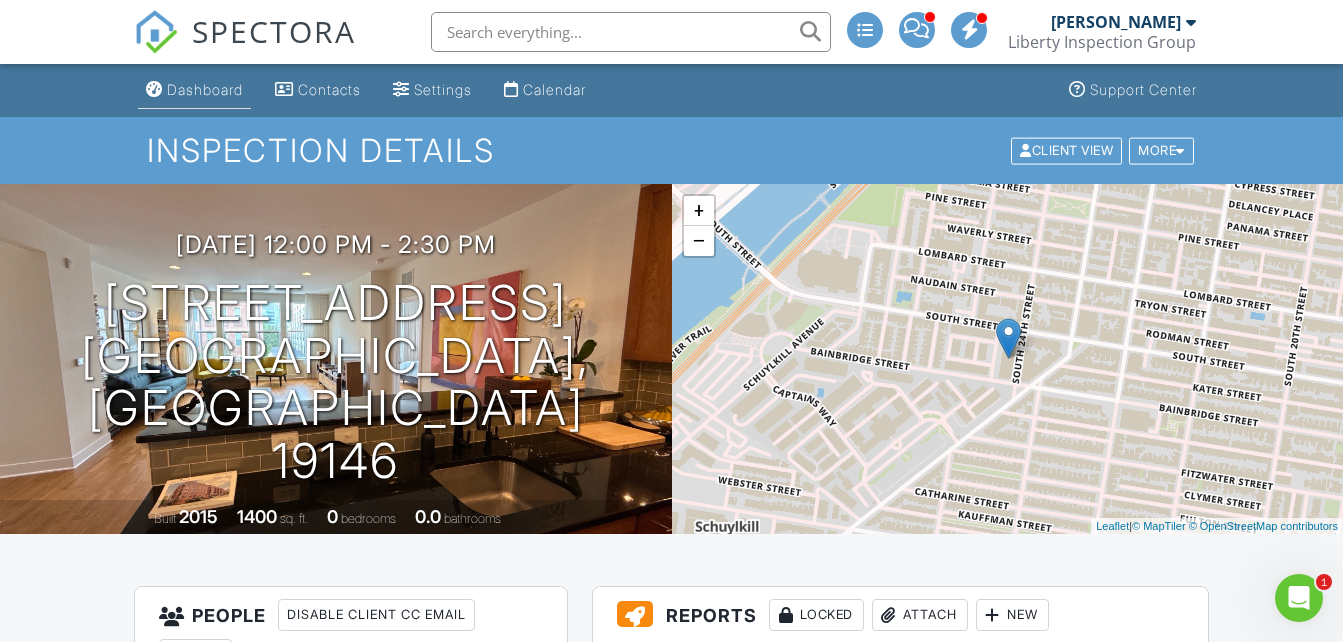click on "Dashboard" at bounding box center (205, 89) 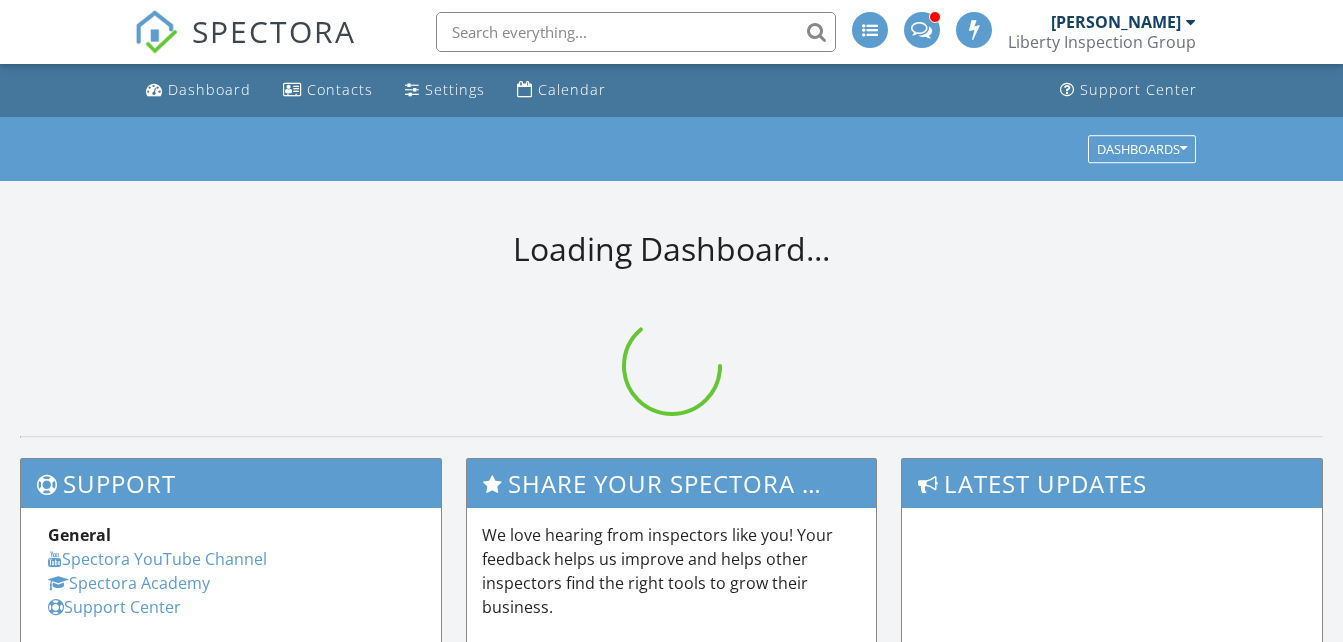 scroll, scrollTop: 0, scrollLeft: 0, axis: both 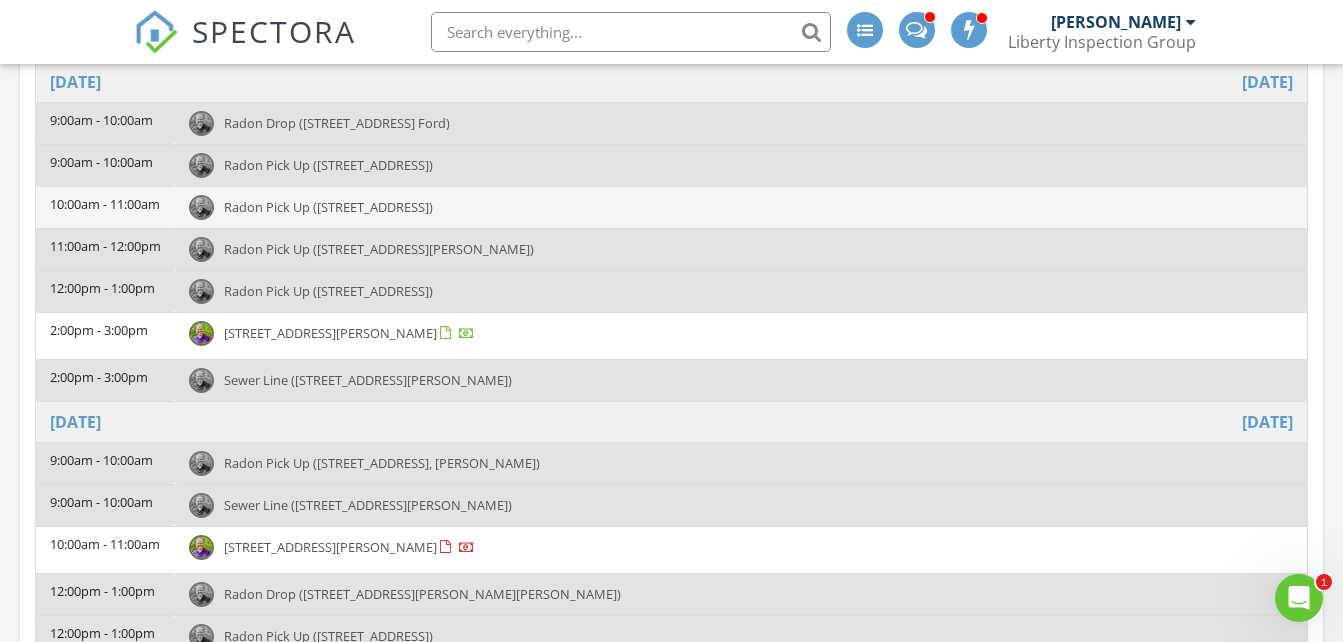 click on "Radon Pick Up ([STREET_ADDRESS])" at bounding box center (328, 207) 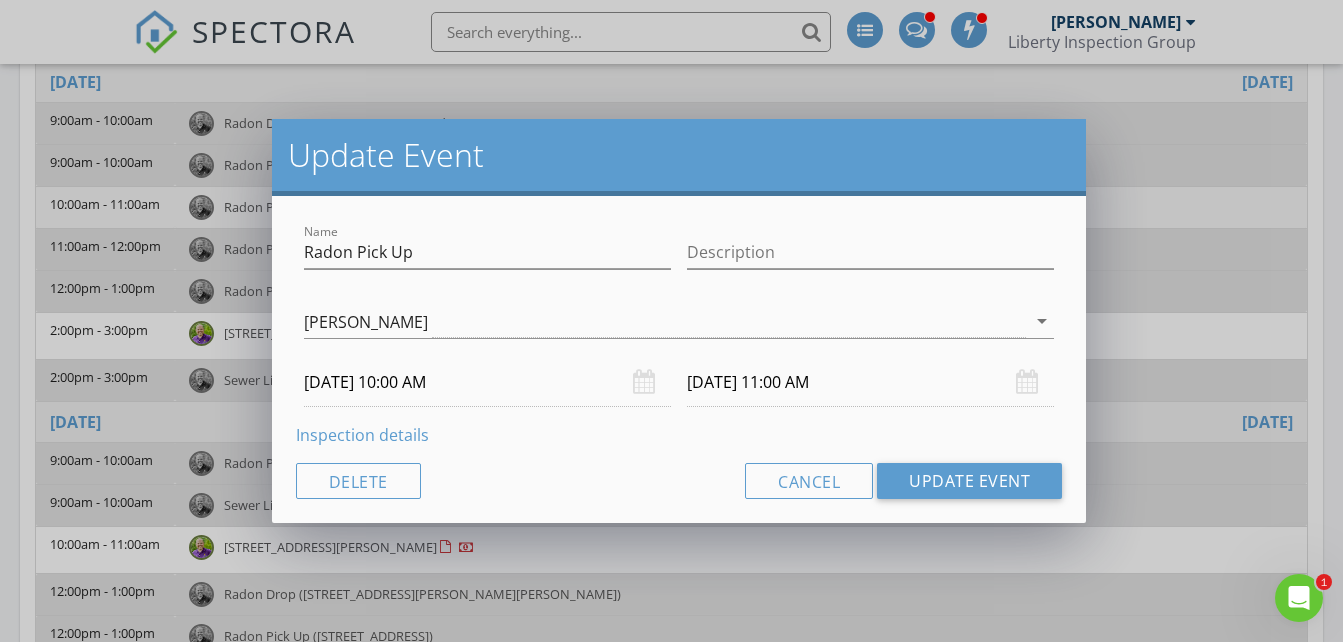 click on "Inspection details" at bounding box center (362, 435) 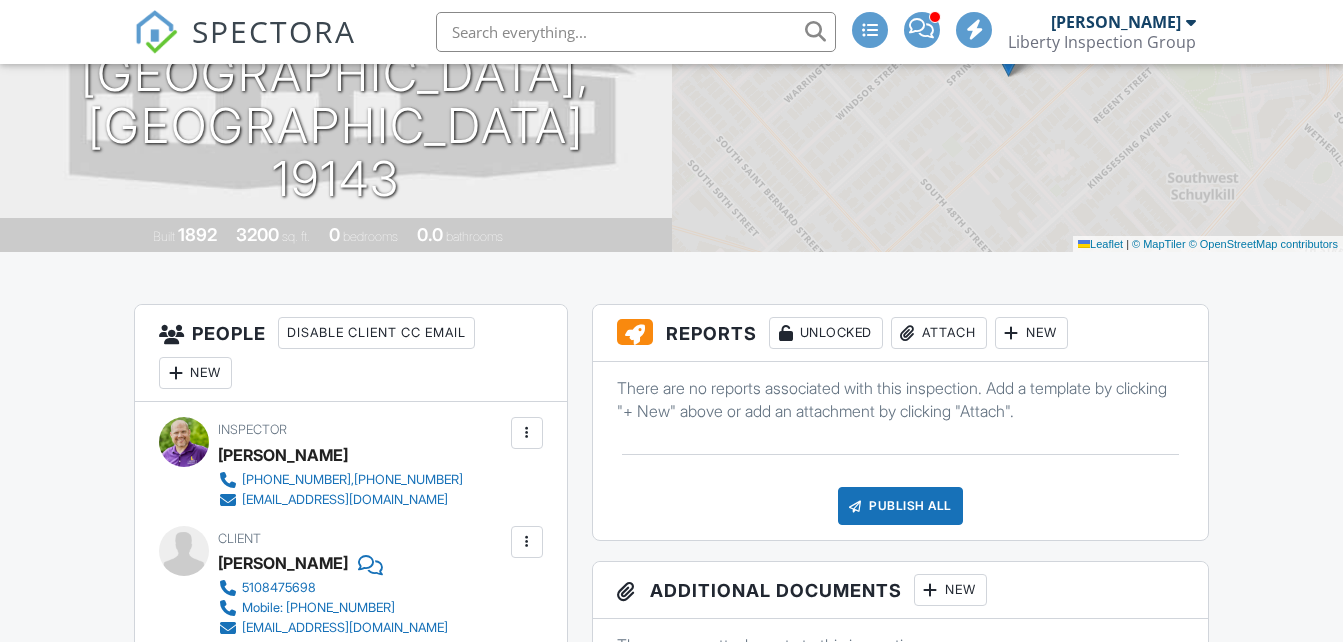 scroll, scrollTop: 578, scrollLeft: 0, axis: vertical 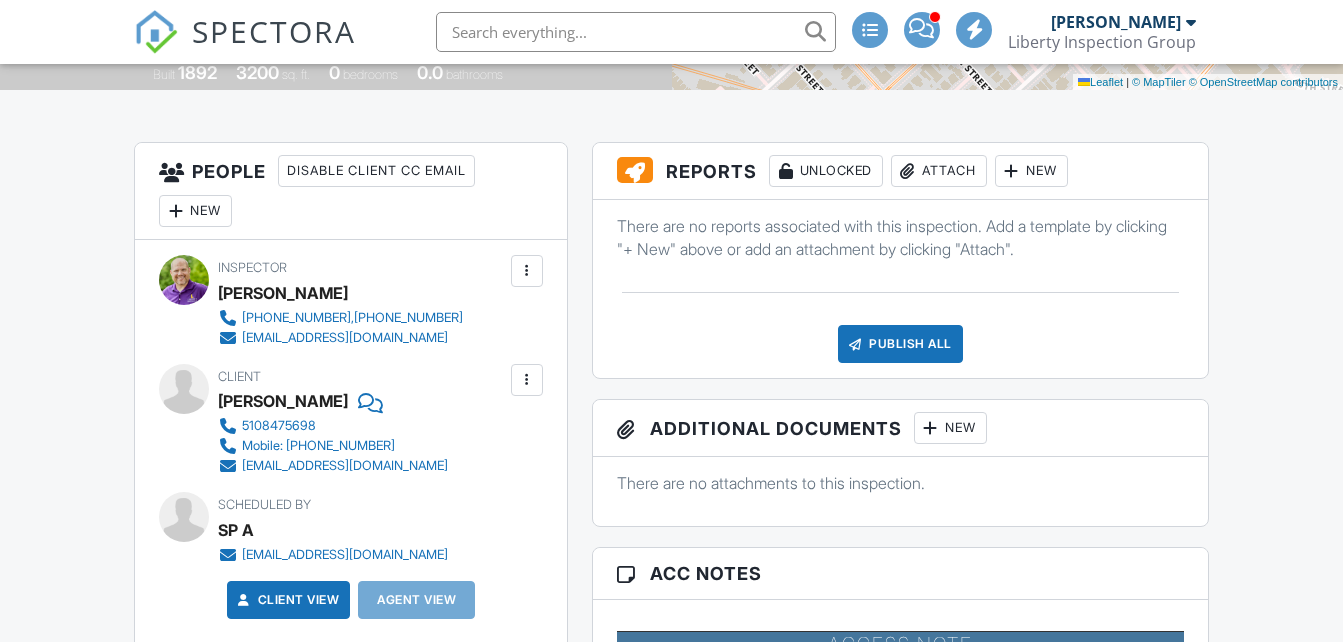 click at bounding box center (931, 428) 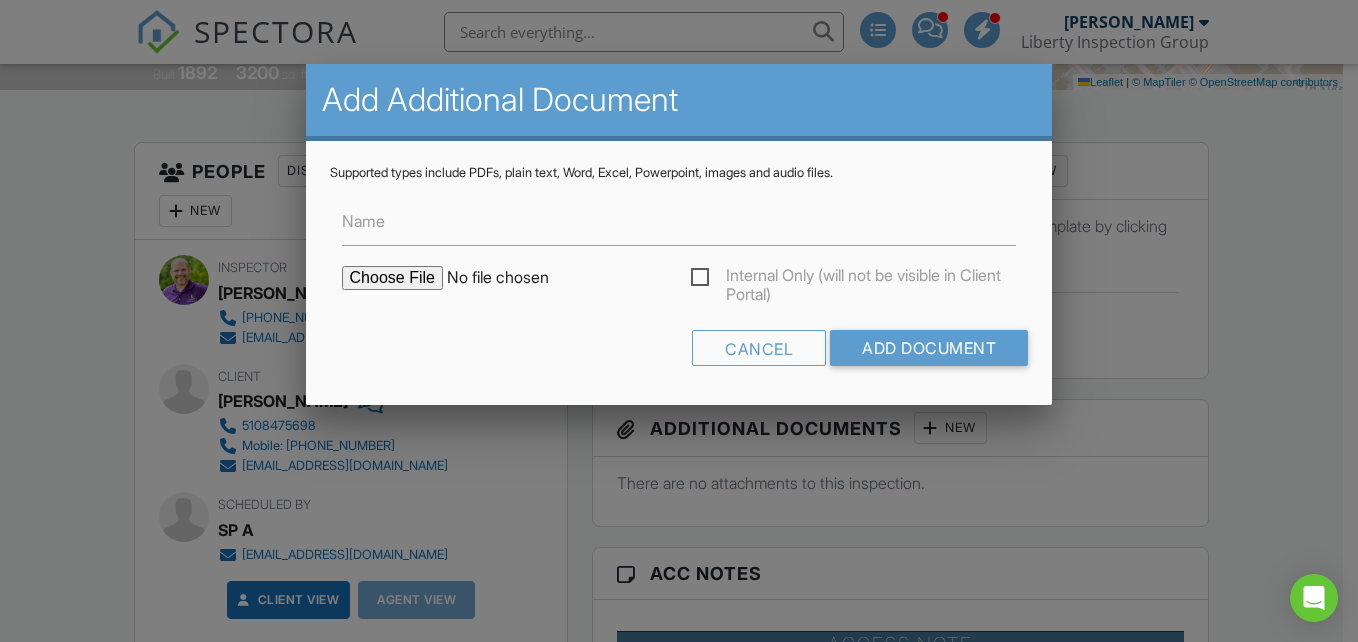 click at bounding box center [512, 278] 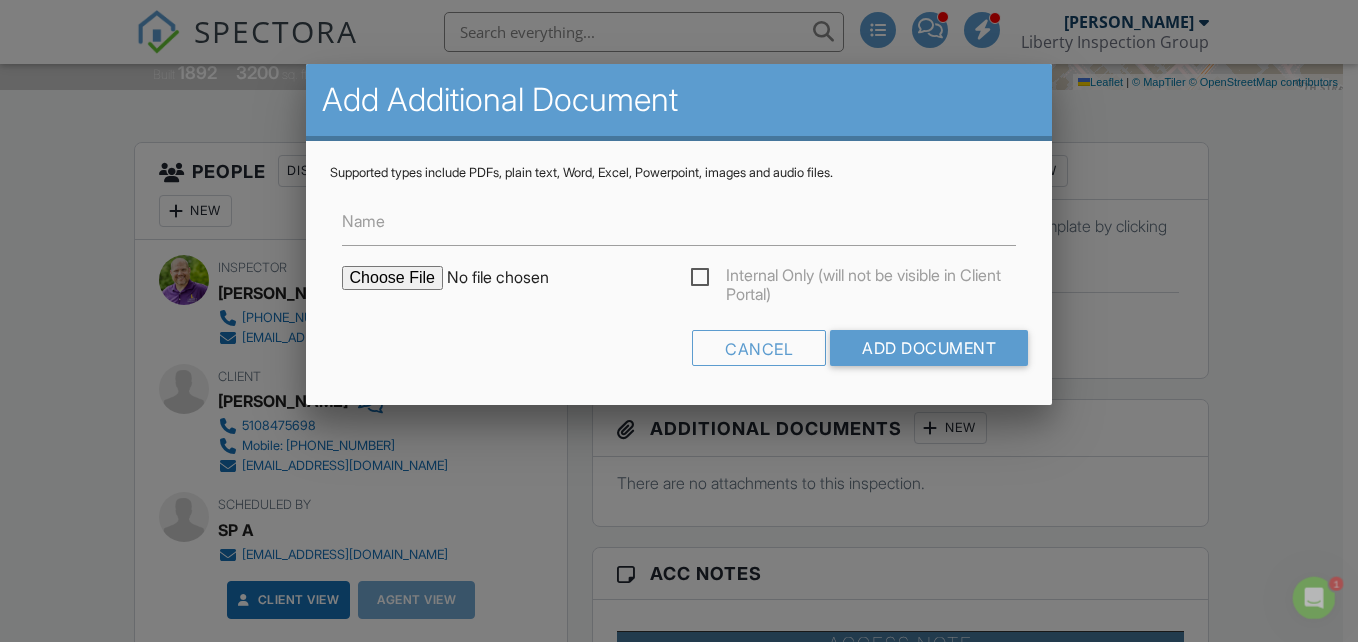scroll, scrollTop: 0, scrollLeft: 0, axis: both 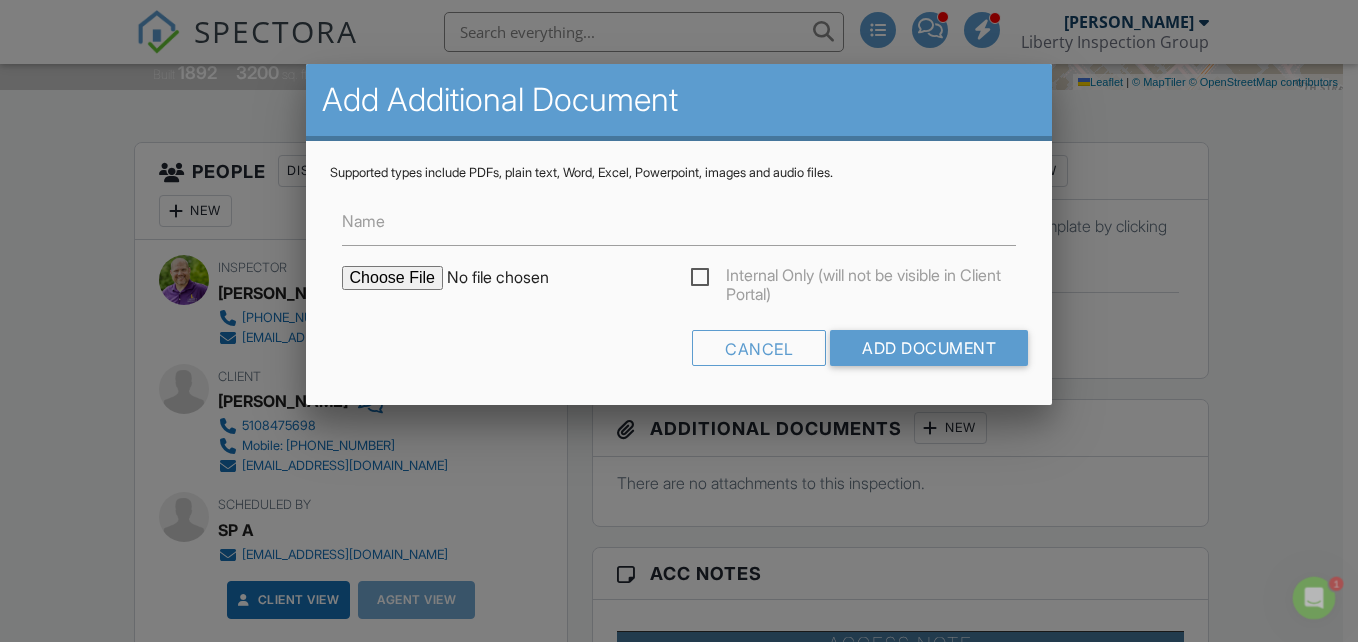 type on "C:\fakepath\1015 S Farragut Street- Radon.pdf" 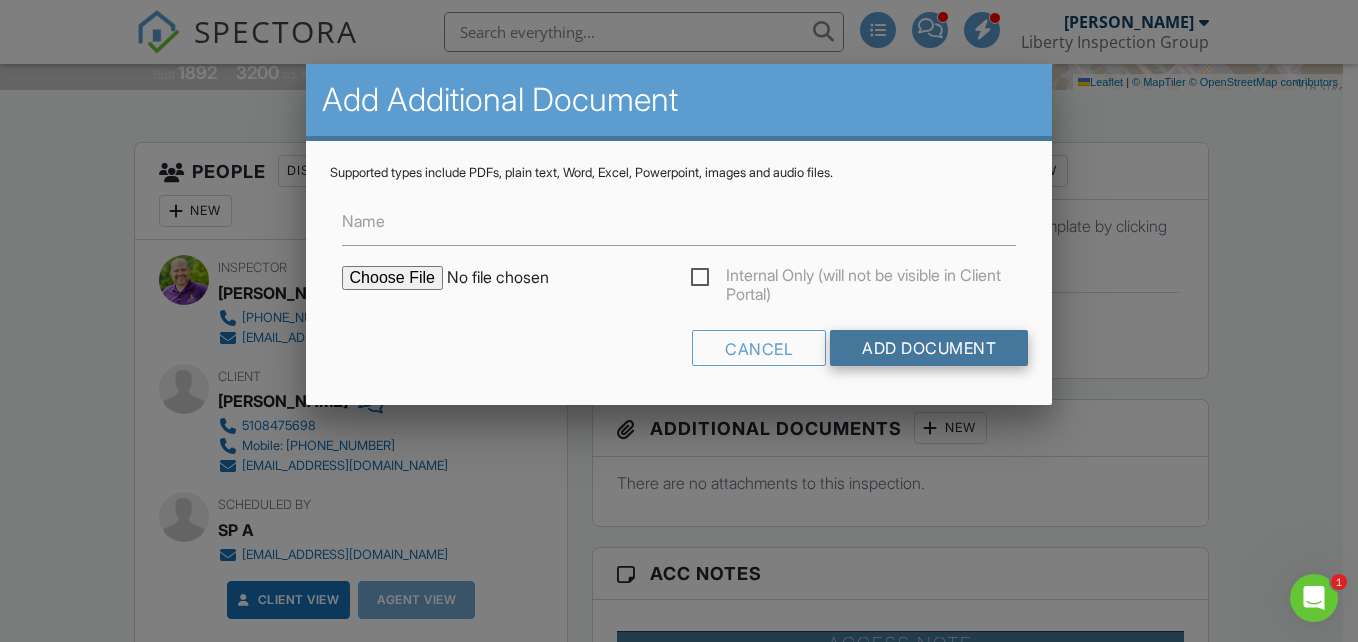 click on "Add Document" at bounding box center [929, 348] 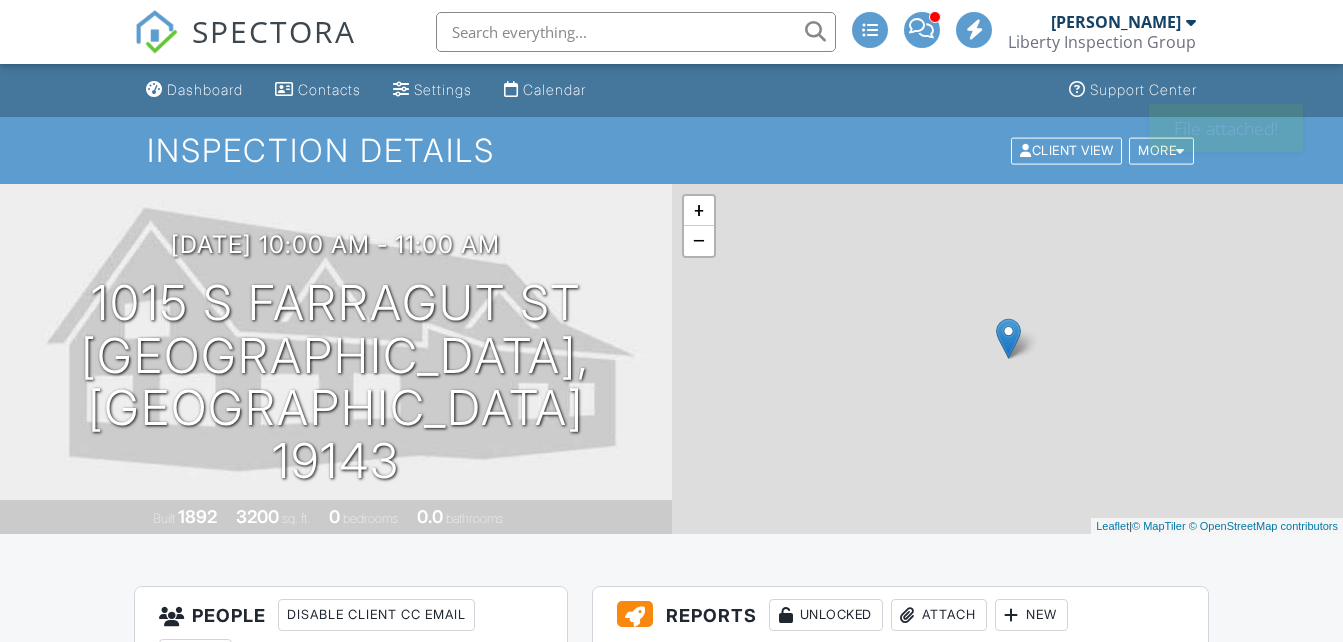 click on "Dashboard
Contacts
Settings
Calendar
Support Center
Inspection Details
Client View
More
Property Details
Reschedule
Reorder / Copy
Share
Cancel
[GEOGRAPHIC_DATA]
Print Order
Convert to V9
[DATE] 10:00 am
- 11:00 am
[STREET_ADDRESS]
[GEOGRAPHIC_DATA], [GEOGRAPHIC_DATA] 19143
Built
1892
3200
sq. ft.
0
bedrooms
0.0
bathrooms
+ − Leaflet  |  © MapTiler   © OpenStreetMap contributors
All emails and texts are disabled for this inspection!
All emails and texts have been disabled for this inspection. This may have happened due to someone manually disabling them or this inspection being unconfirmed when it was scheduled. To re-enable emails and texts for this inspection, click the button below.
Turn on emails and texts
Reports
Unlocked" at bounding box center [671, 2099] 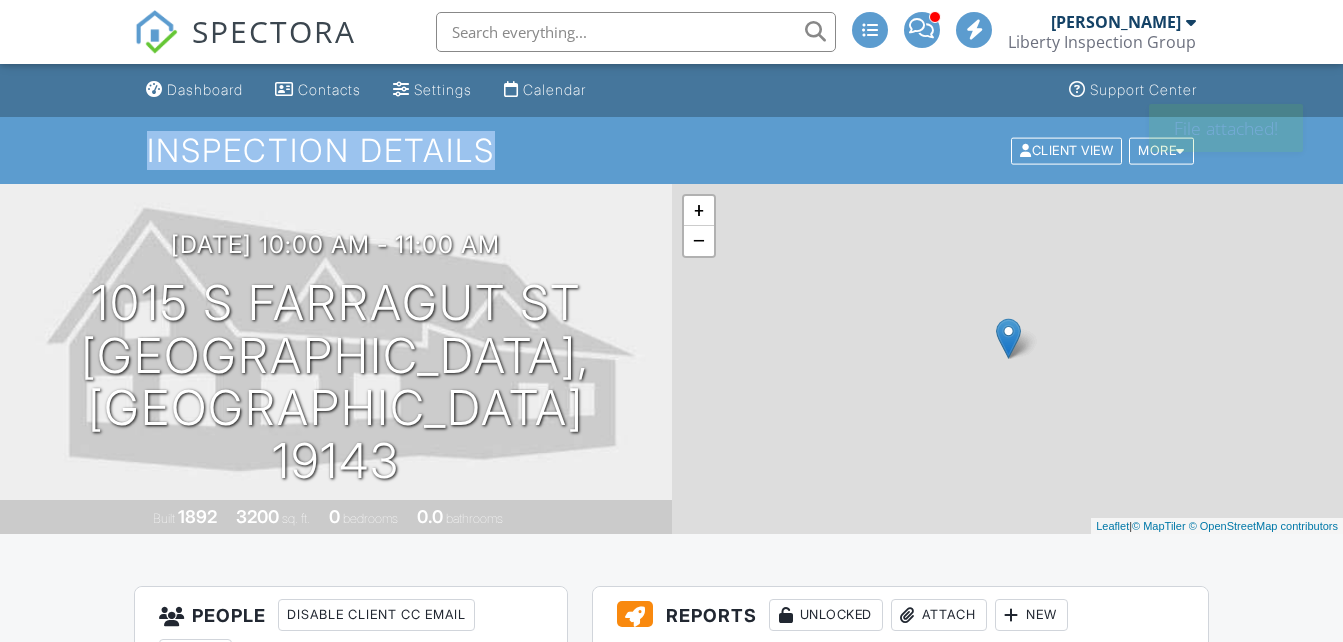 scroll, scrollTop: 0, scrollLeft: 0, axis: both 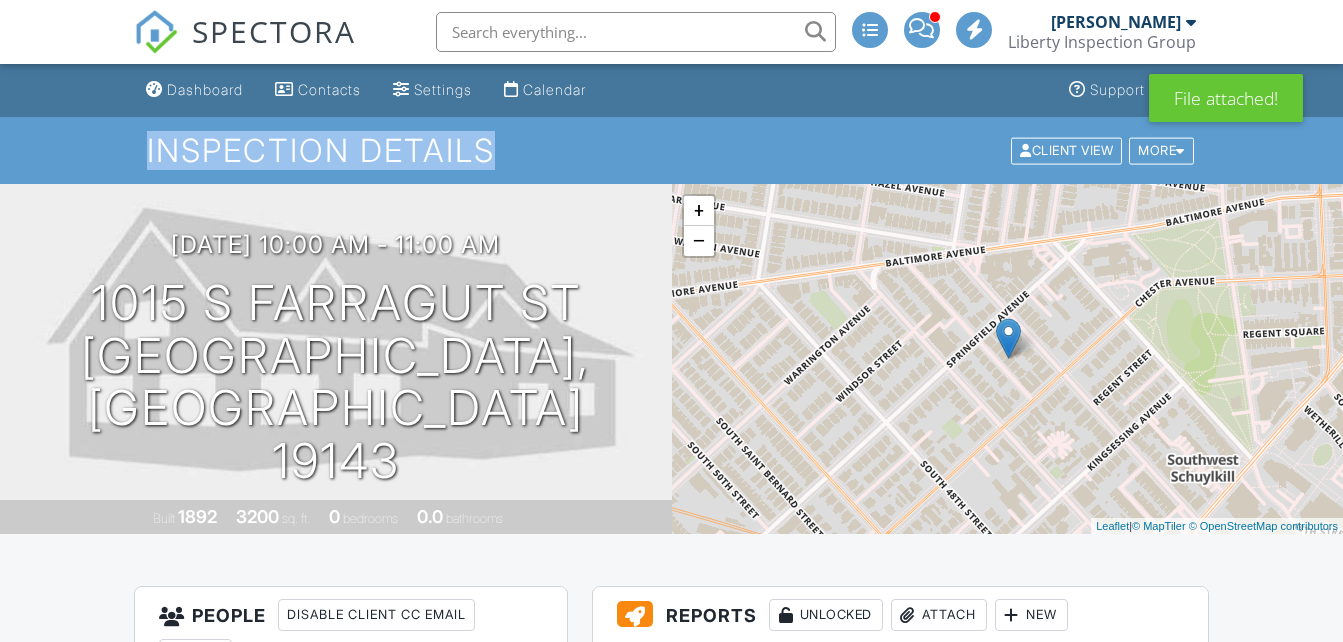 drag, startPoint x: 1323, startPoint y: 165, endPoint x: 1340, endPoint y: 75, distance: 91.591484 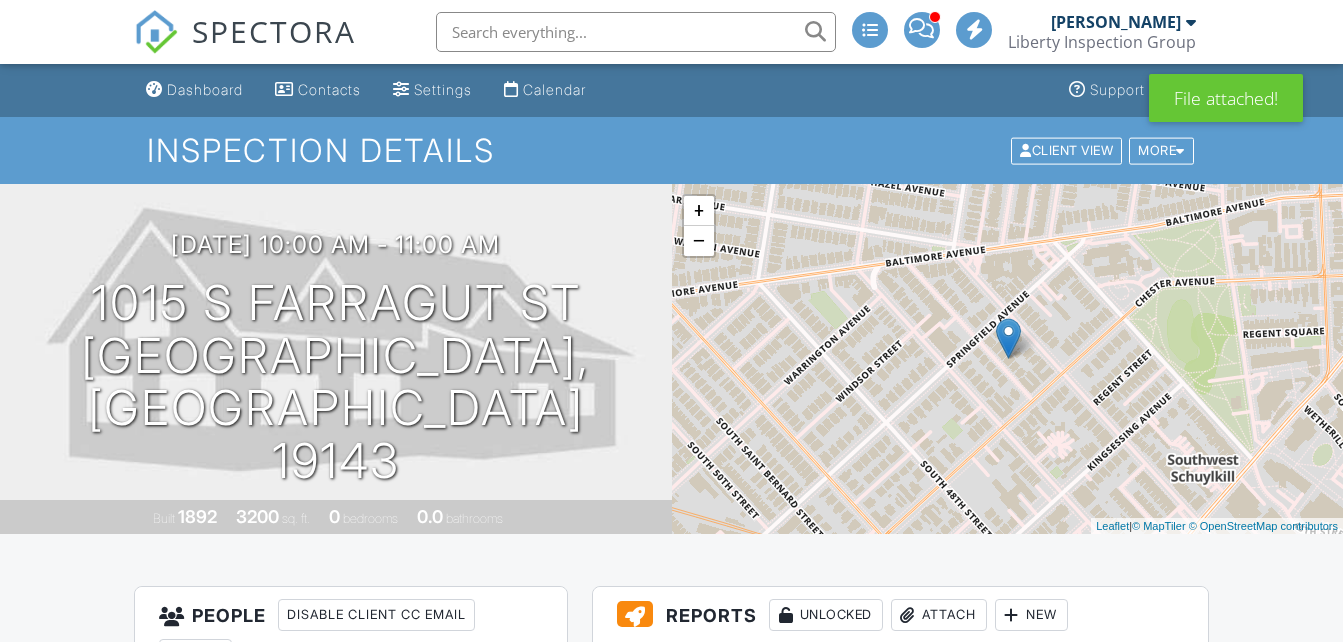 scroll, scrollTop: 0, scrollLeft: 0, axis: both 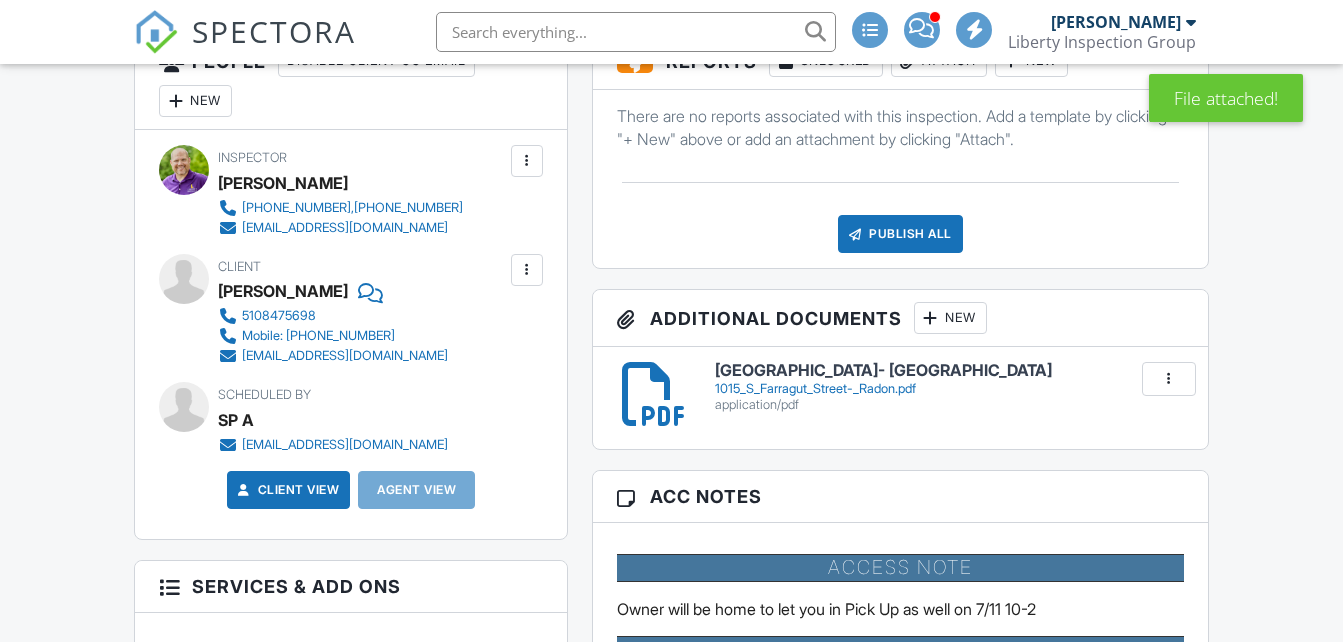 click on "Publish All" at bounding box center (900, 234) 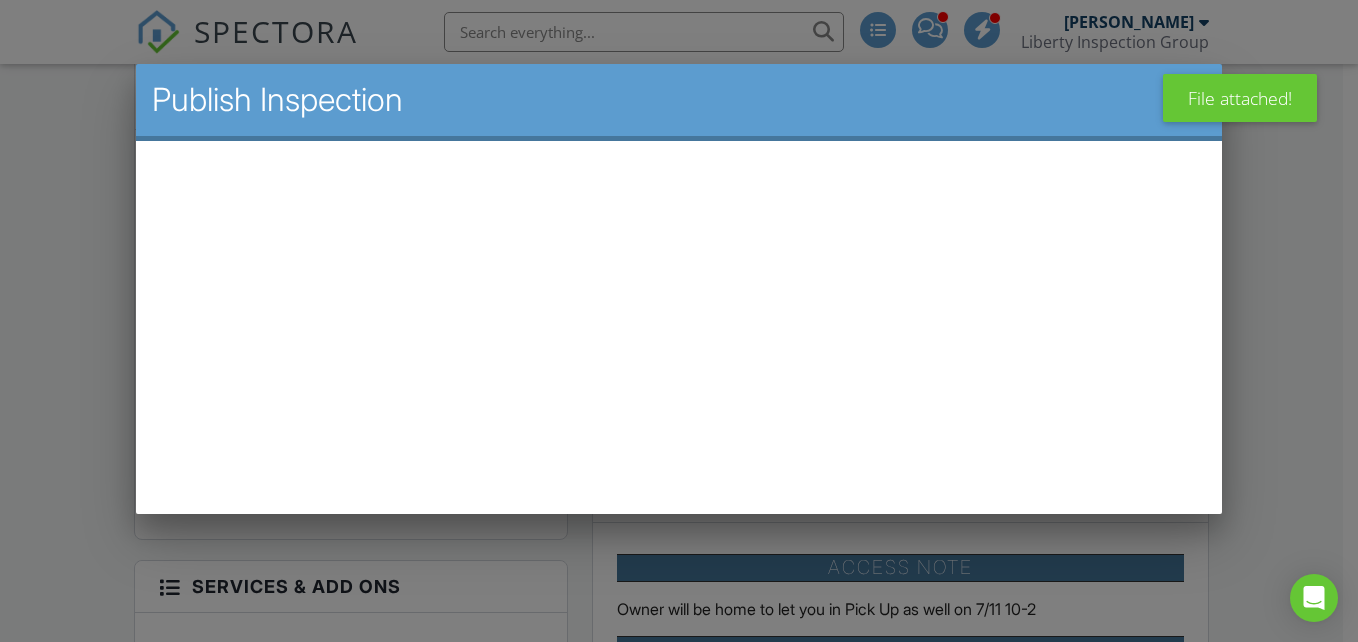 scroll, scrollTop: 0, scrollLeft: 0, axis: both 